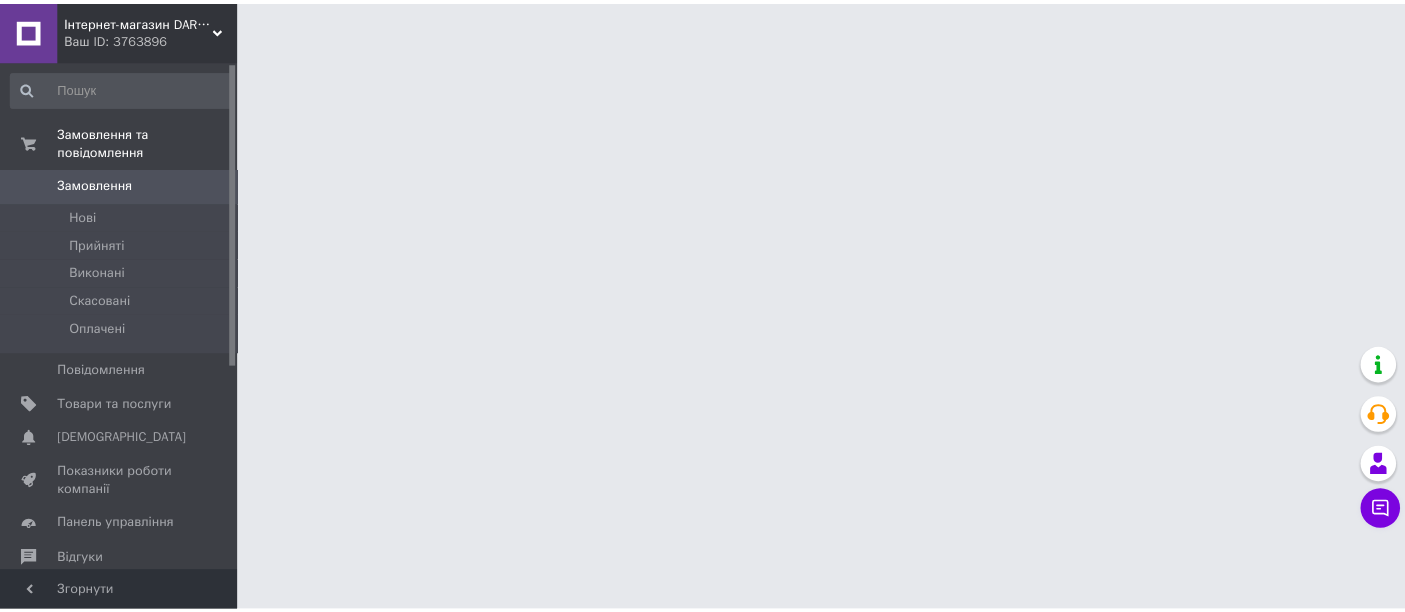 scroll, scrollTop: 0, scrollLeft: 0, axis: both 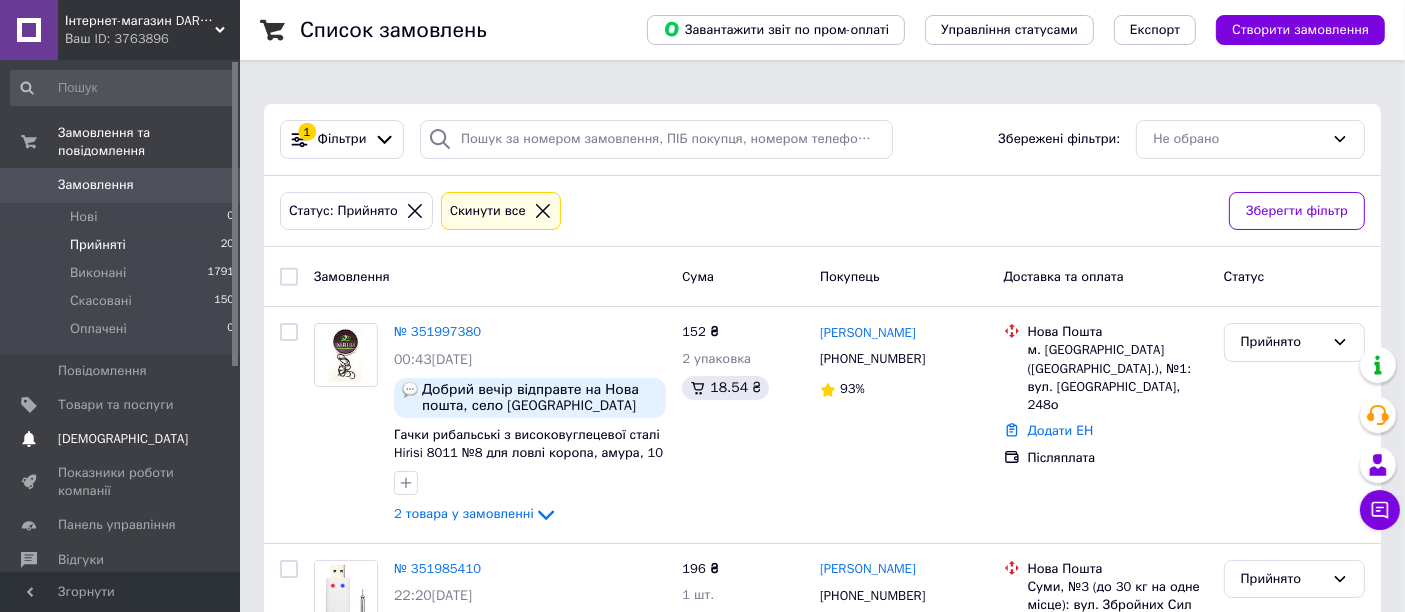 click on "[DEMOGRAPHIC_DATA]" at bounding box center [123, 439] 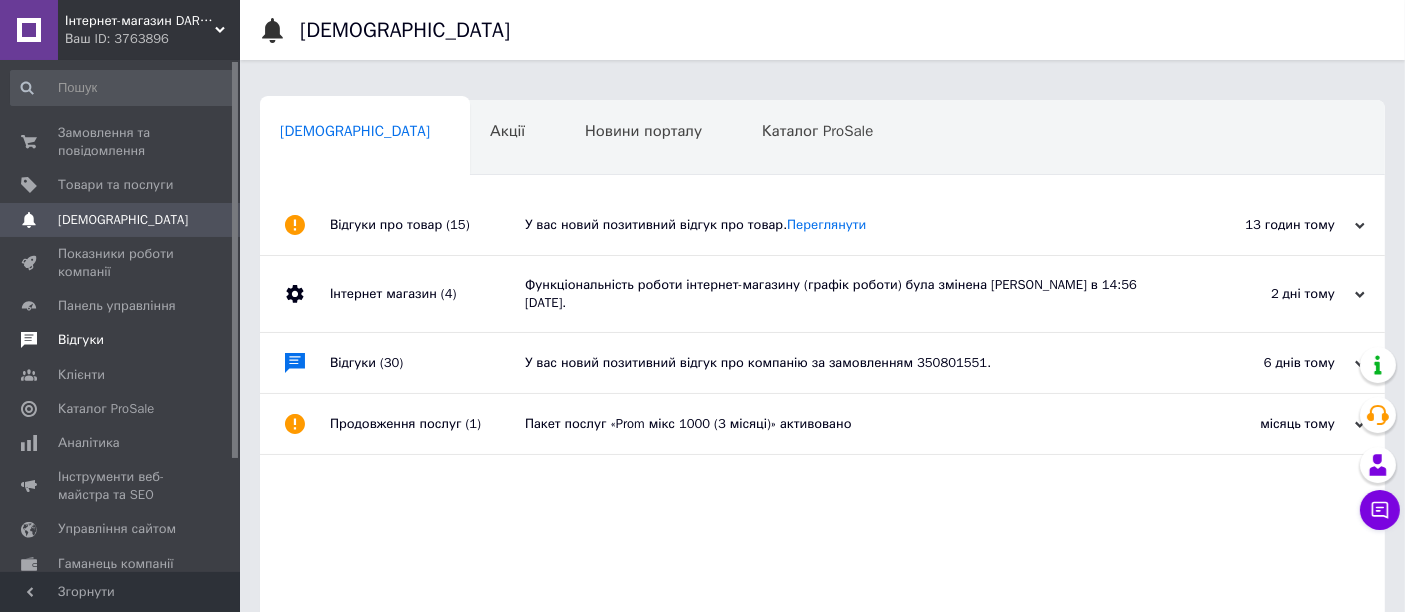 click on "Відгуки" at bounding box center [81, 340] 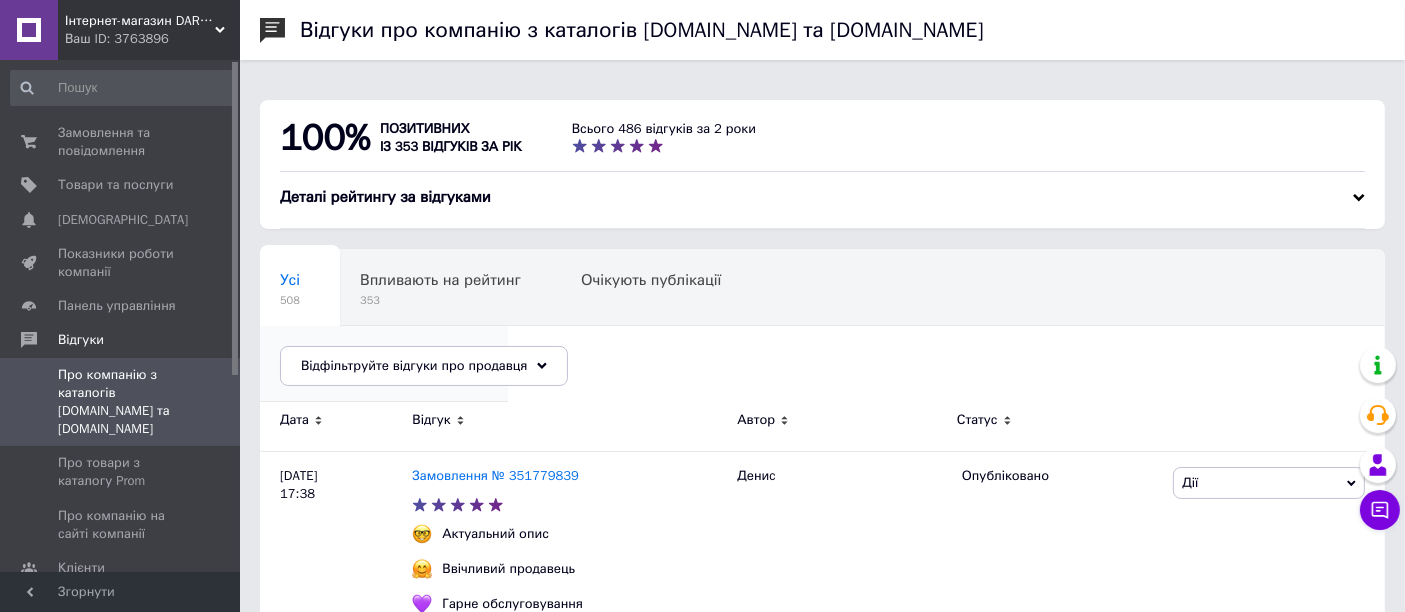 click on "Опубліковані без комен... 7" at bounding box center (384, 364) 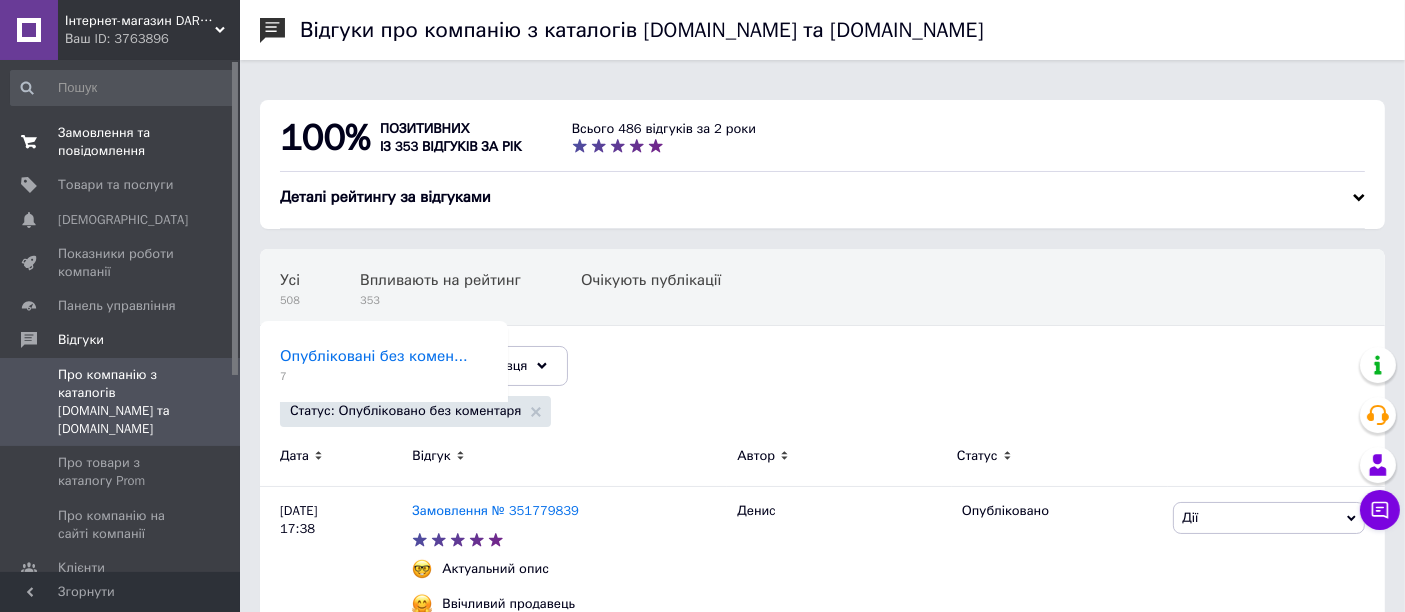 click on "Замовлення та повідомлення" at bounding box center (121, 142) 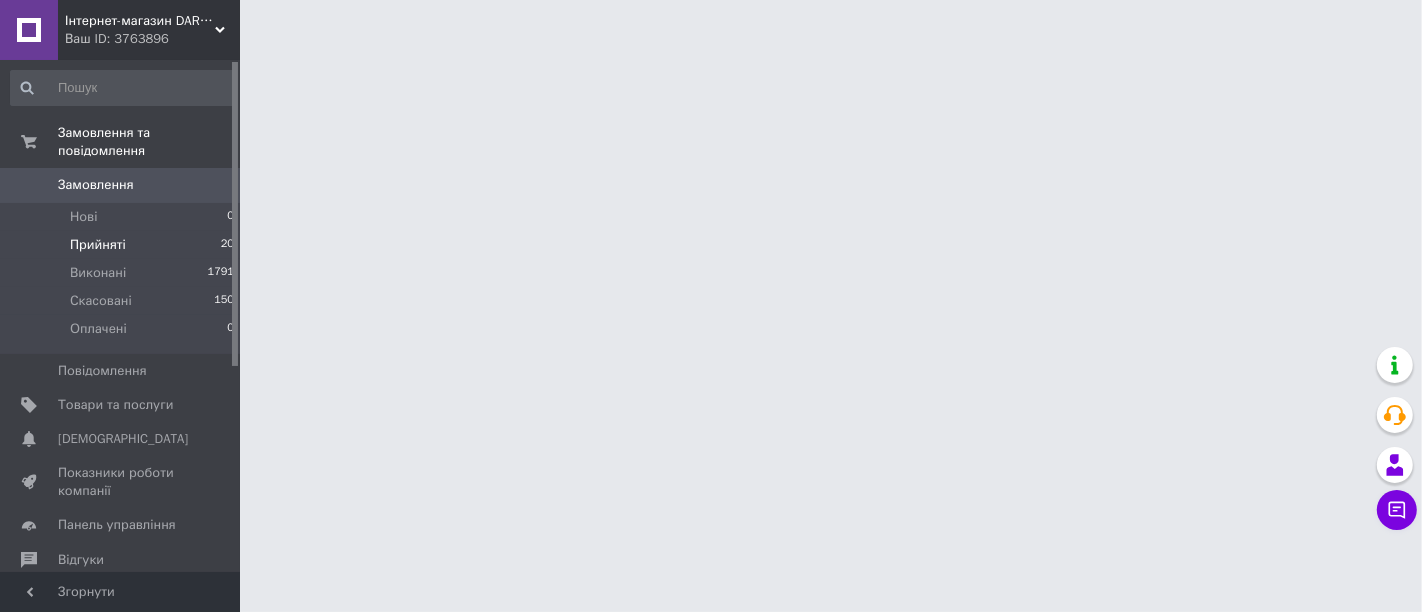 click on "Прийняті" at bounding box center [98, 245] 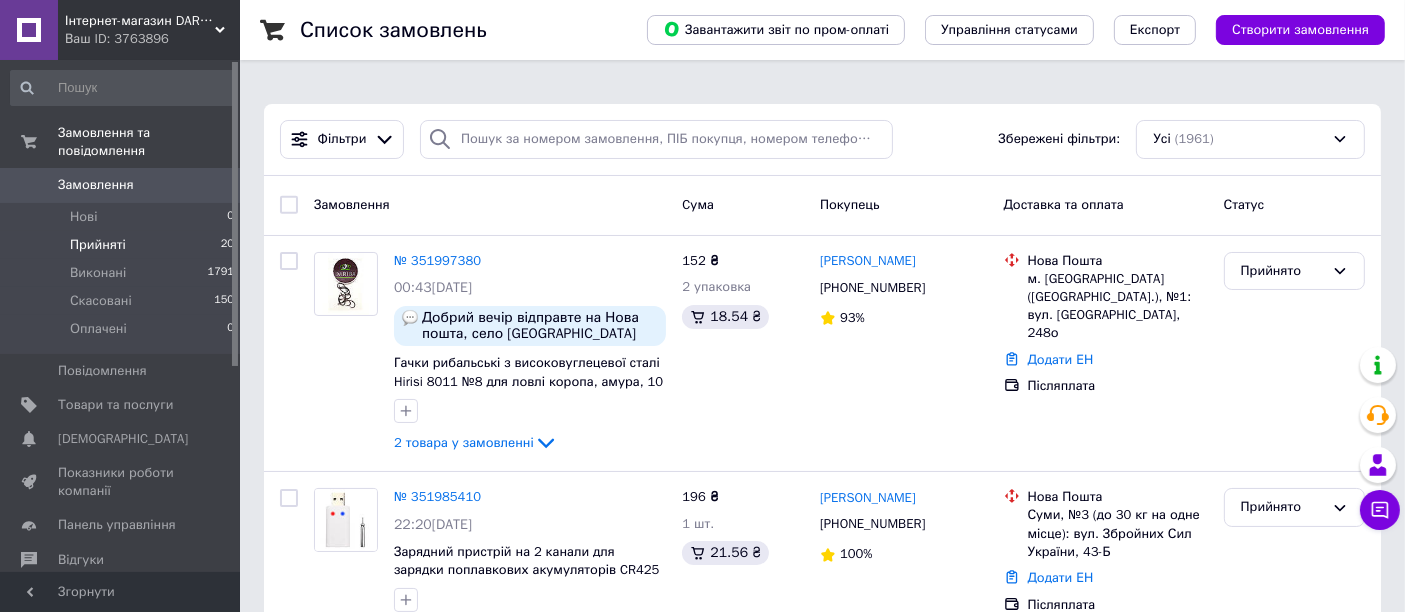 click on "Прийняті" at bounding box center (98, 245) 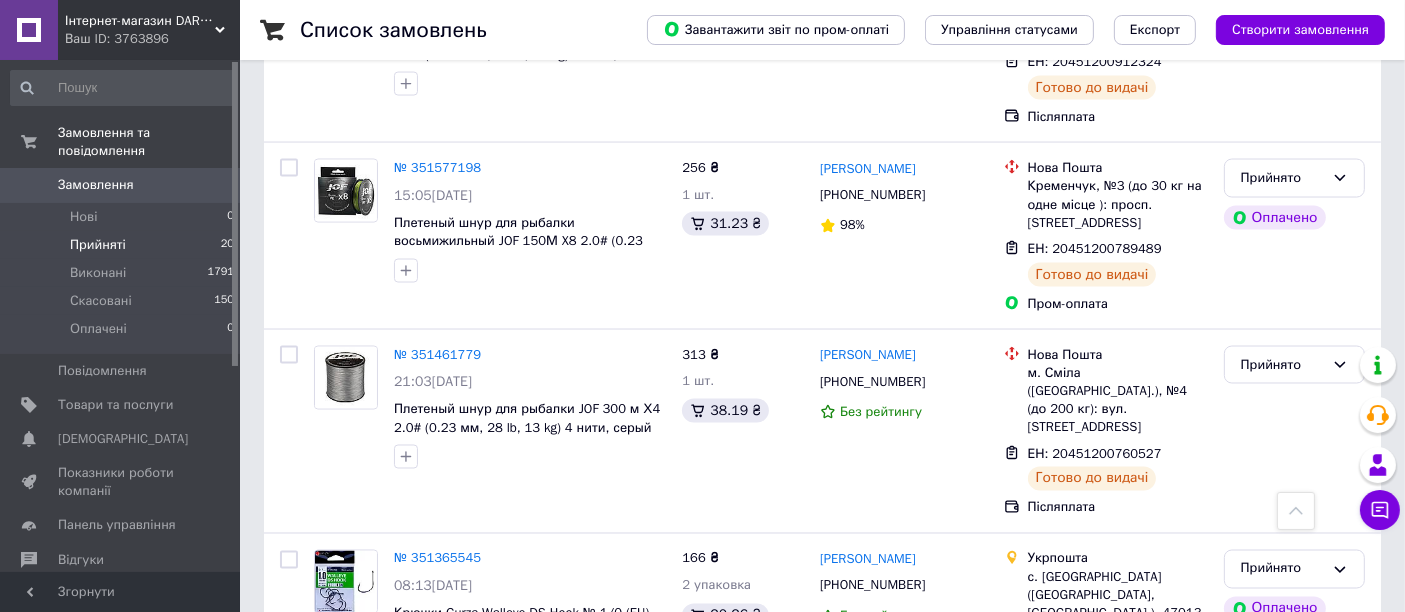 scroll, scrollTop: 3549, scrollLeft: 0, axis: vertical 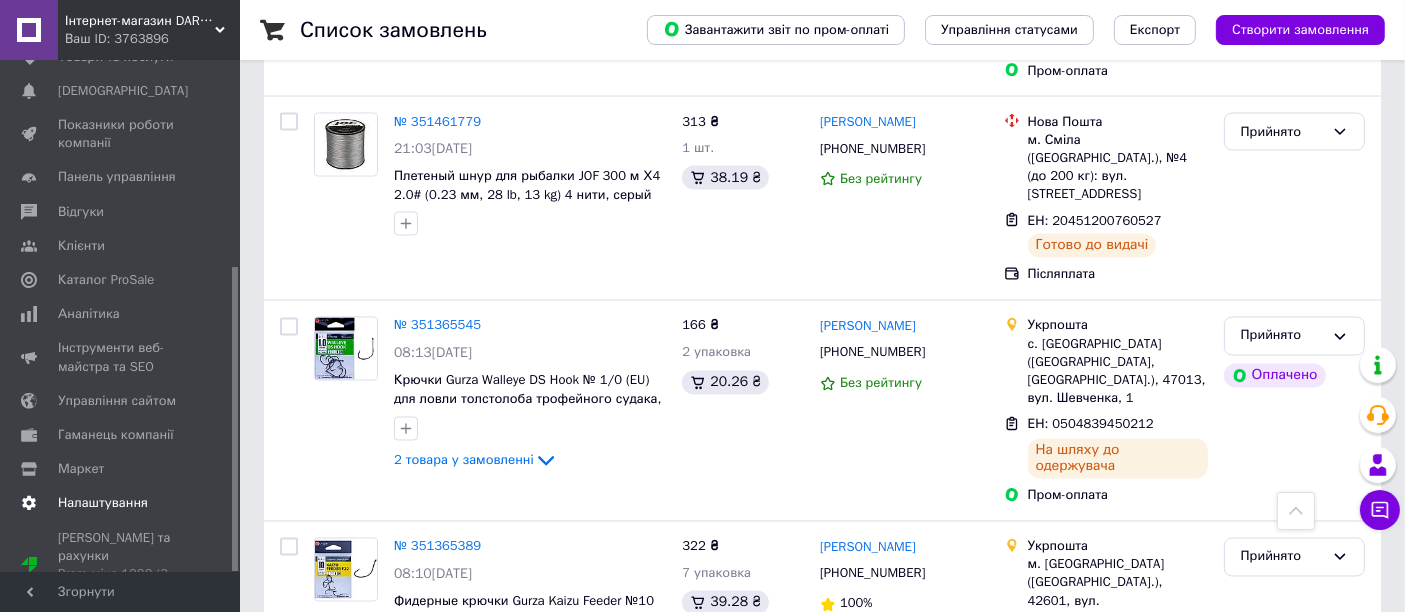click on "Налаштування" at bounding box center [103, 503] 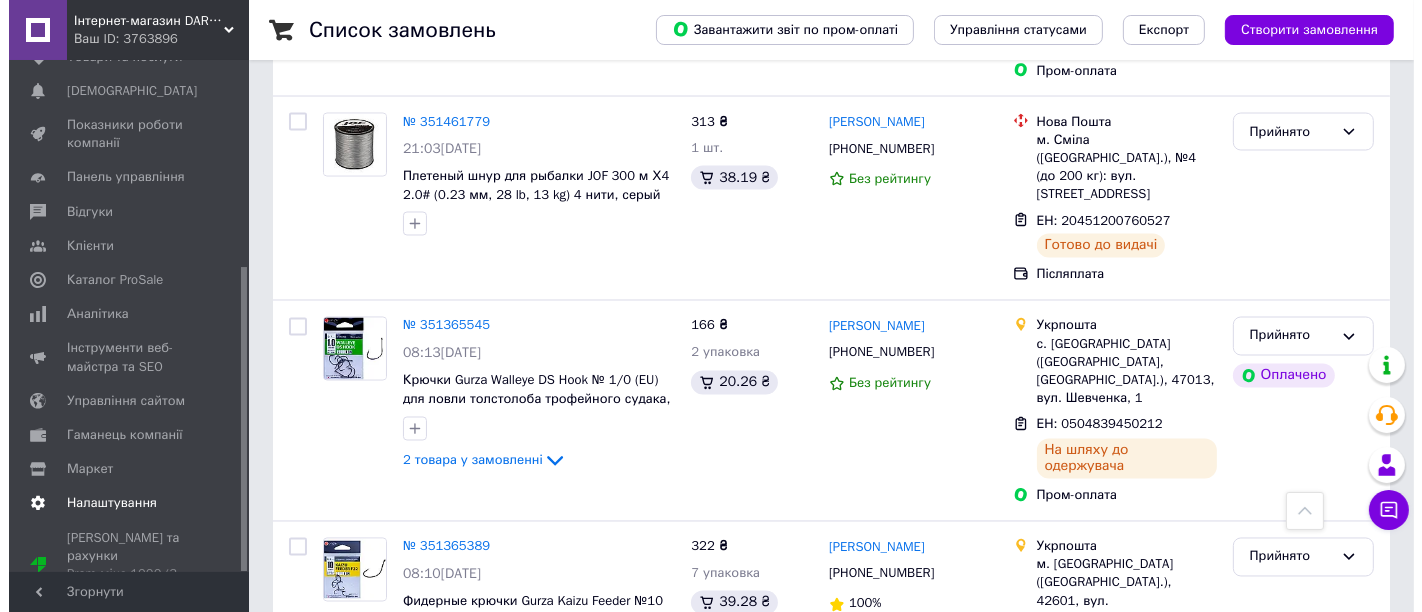 scroll, scrollTop: 0, scrollLeft: 0, axis: both 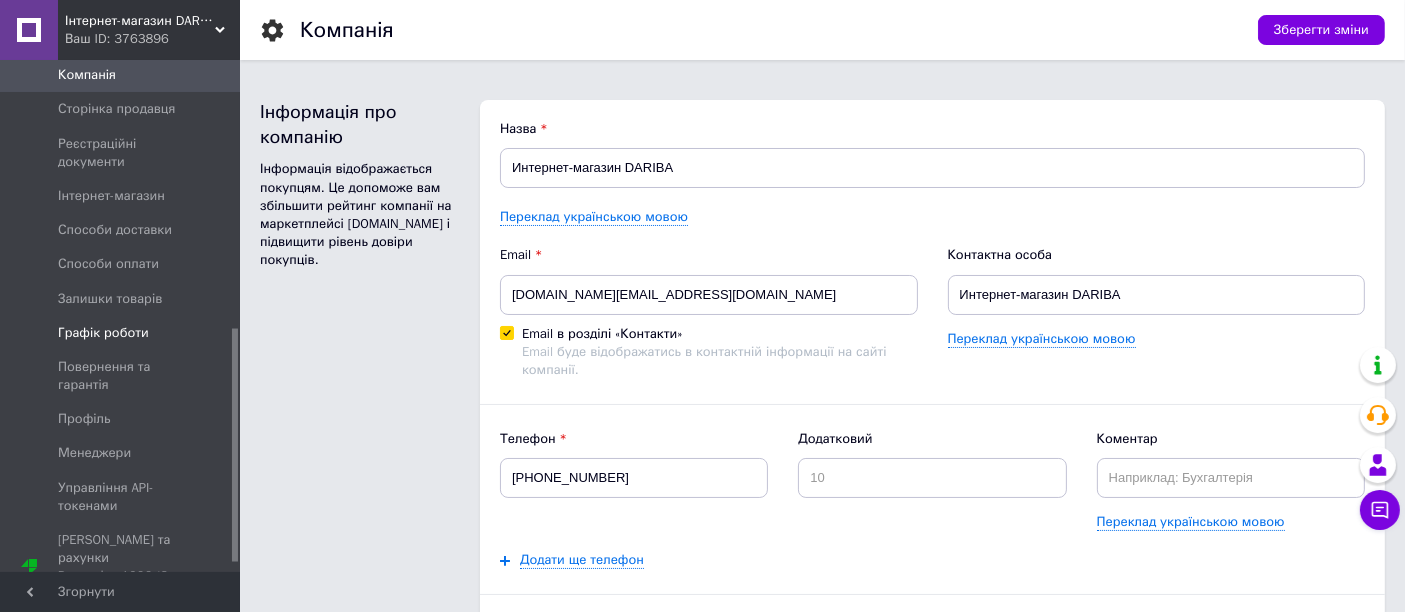 click on "Графік роботи" at bounding box center [103, 333] 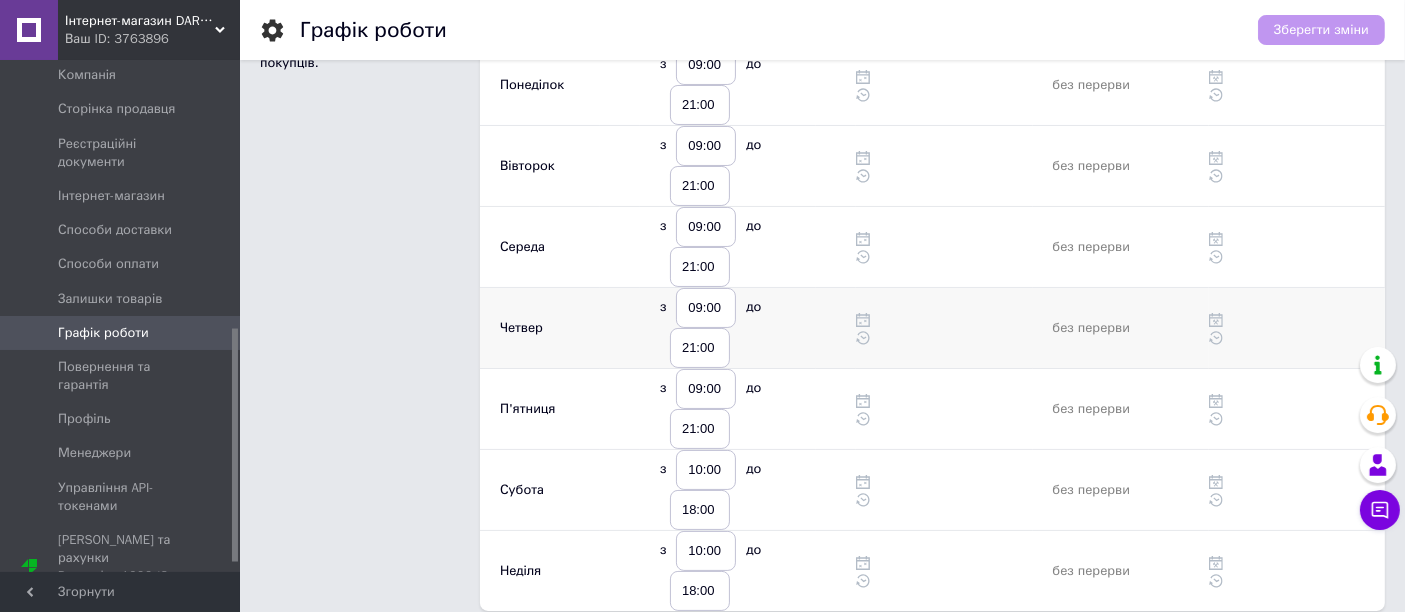 scroll, scrollTop: 222, scrollLeft: 0, axis: vertical 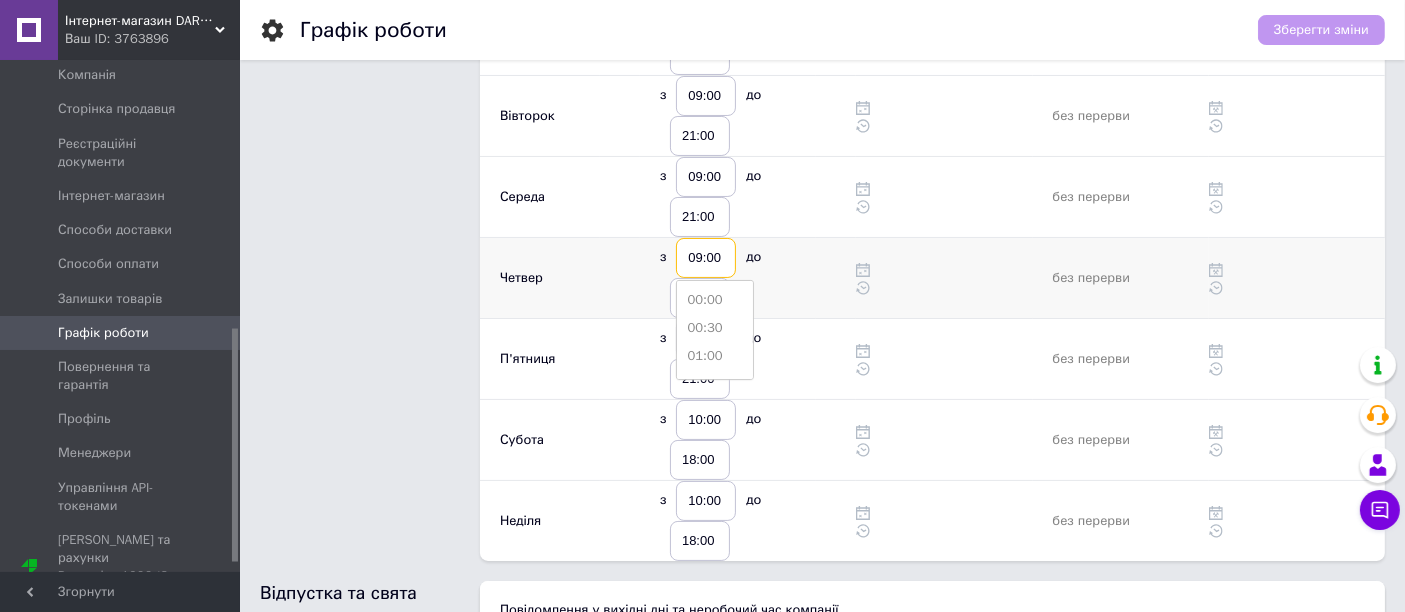 click on "09:00" at bounding box center (706, 258) 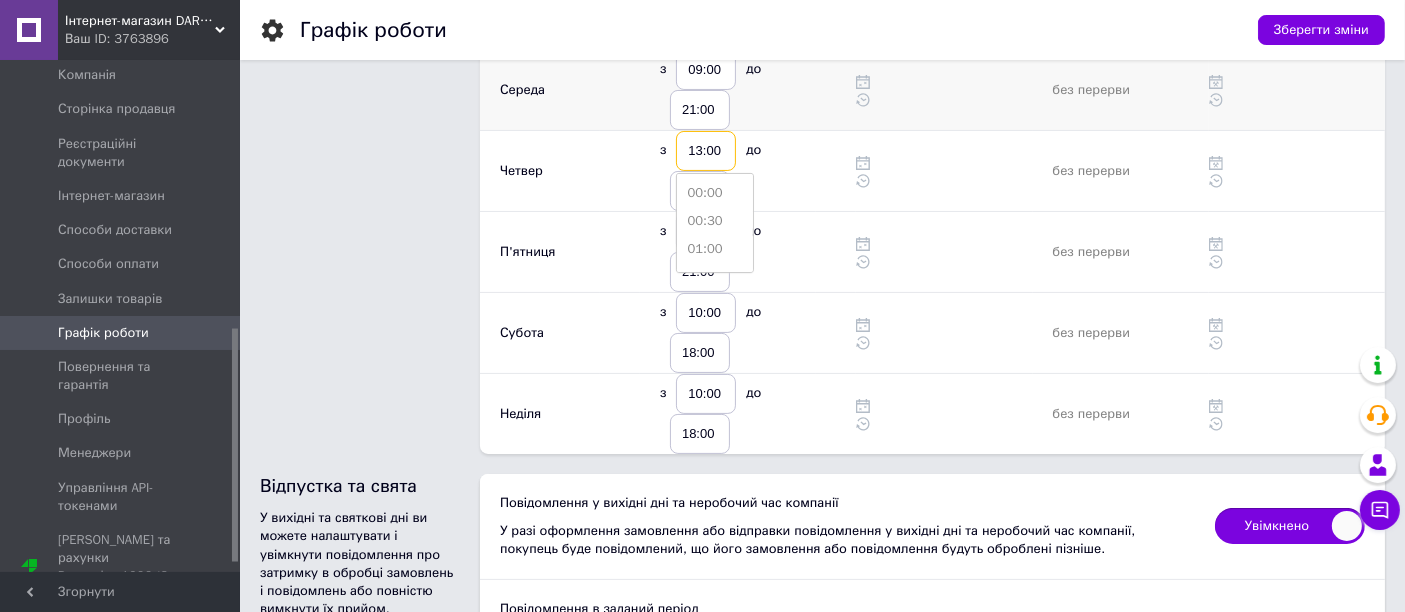 scroll, scrollTop: 111, scrollLeft: 0, axis: vertical 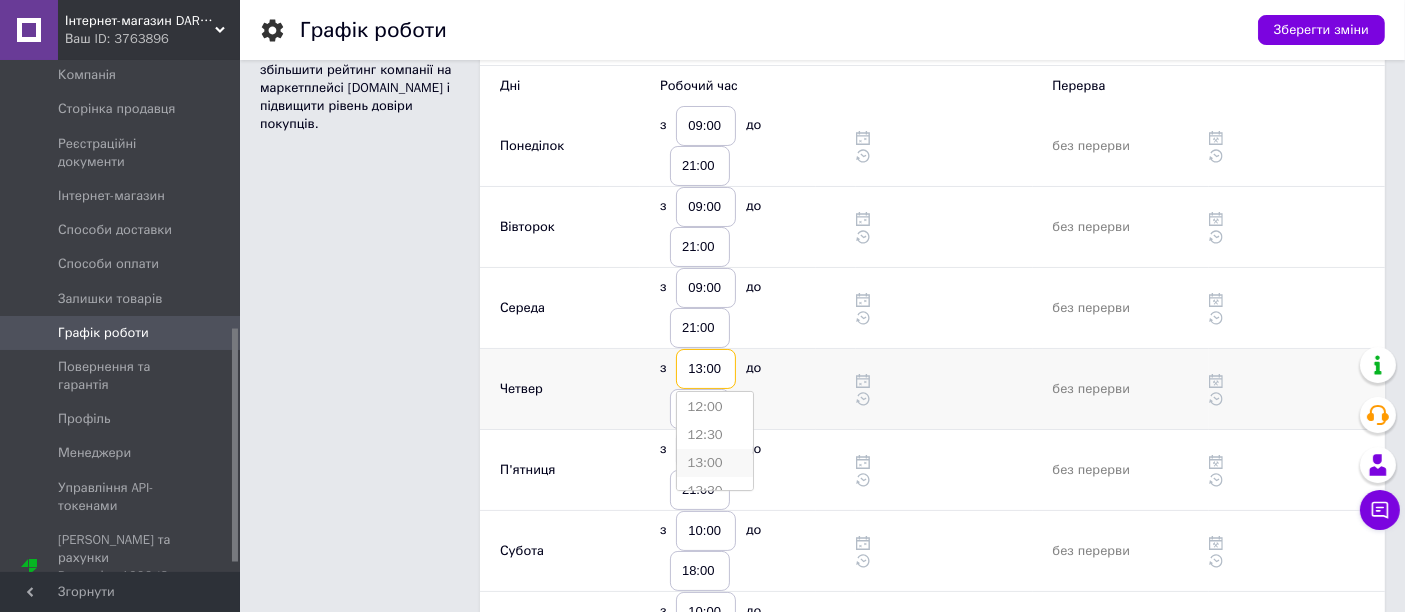 type on "13:00" 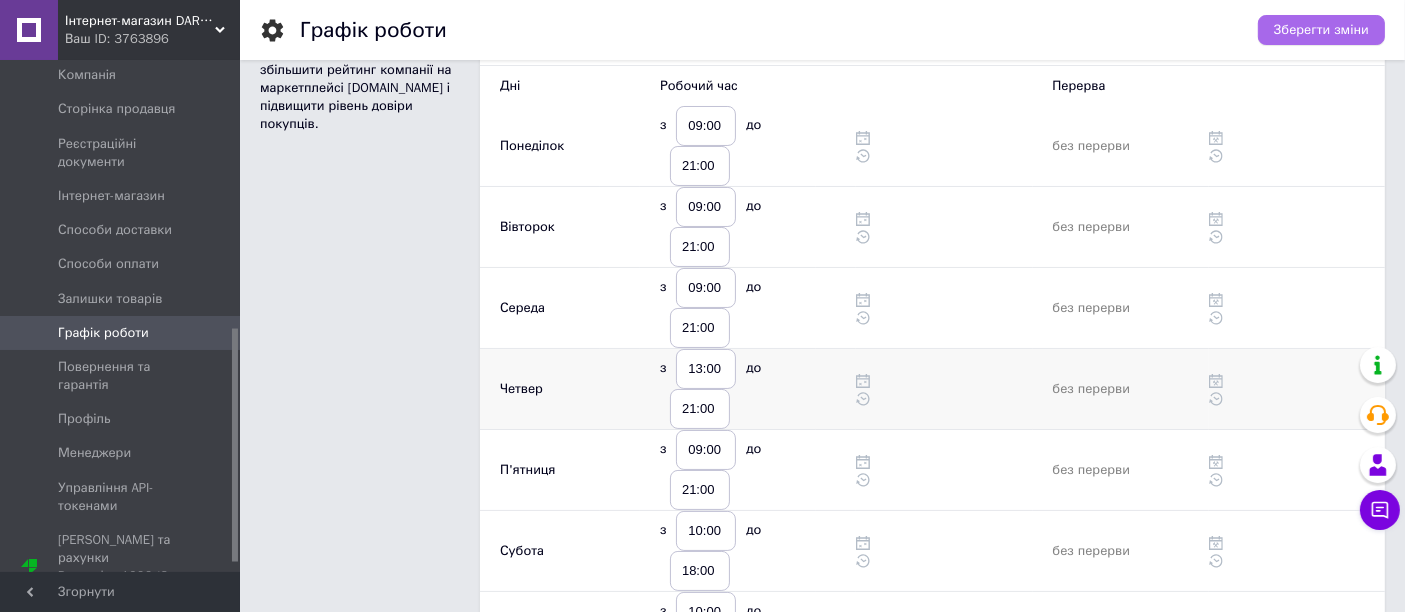 click on "Зберегти зміни" at bounding box center [1321, 30] 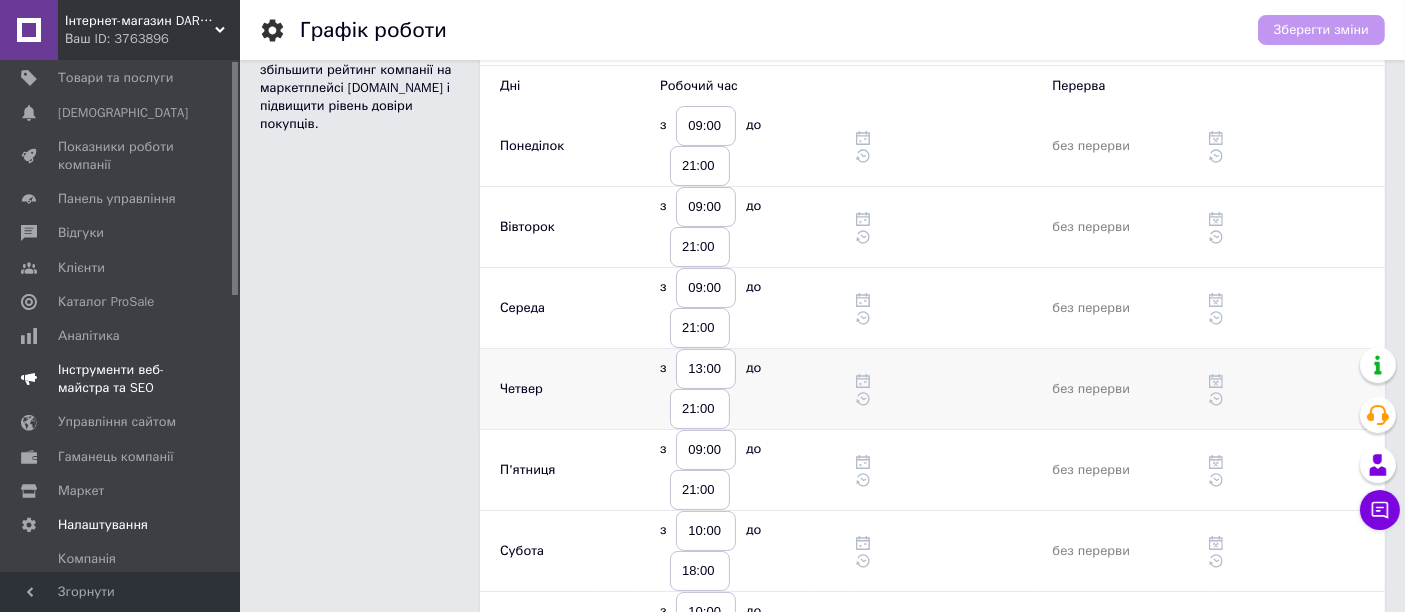 scroll, scrollTop: 0, scrollLeft: 0, axis: both 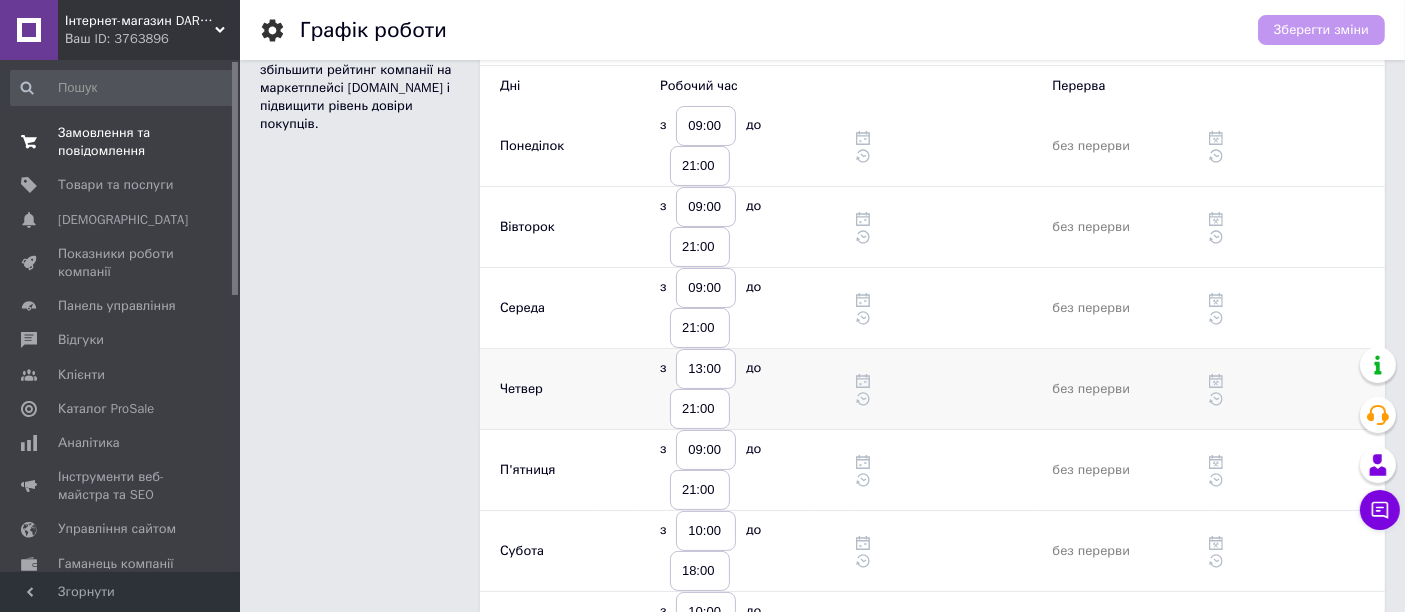 click on "Замовлення та повідомлення" at bounding box center (121, 142) 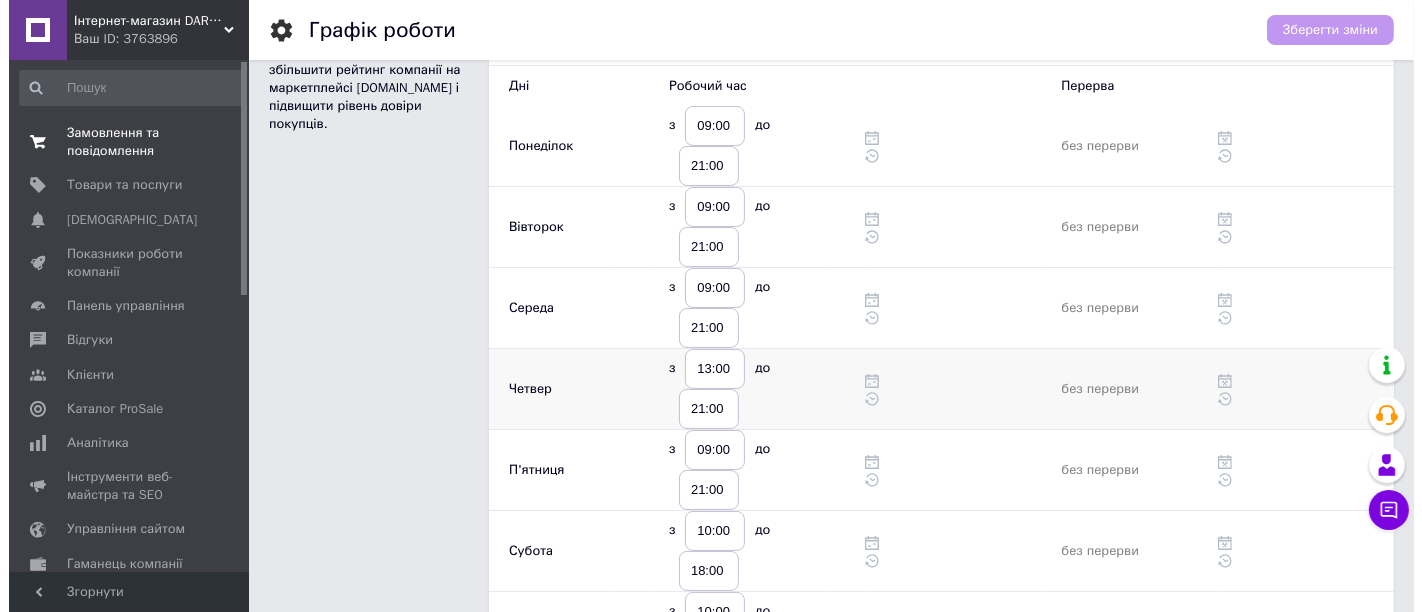 scroll, scrollTop: 0, scrollLeft: 0, axis: both 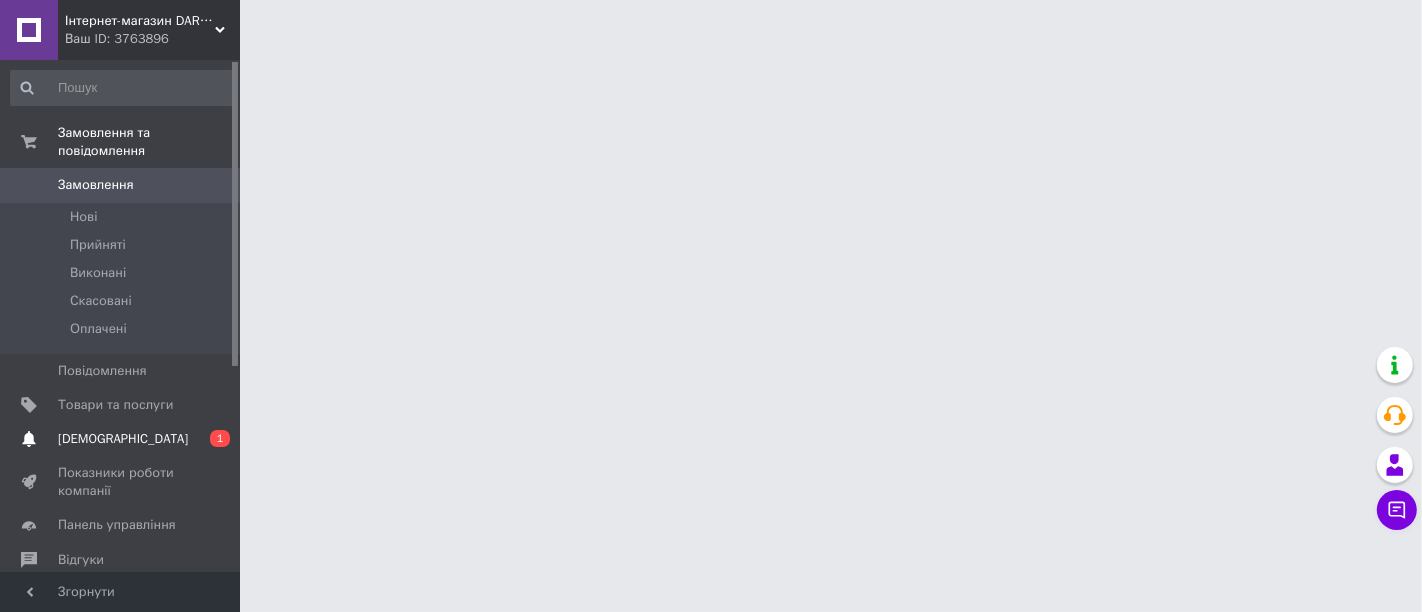 click on "[DEMOGRAPHIC_DATA]" at bounding box center (123, 439) 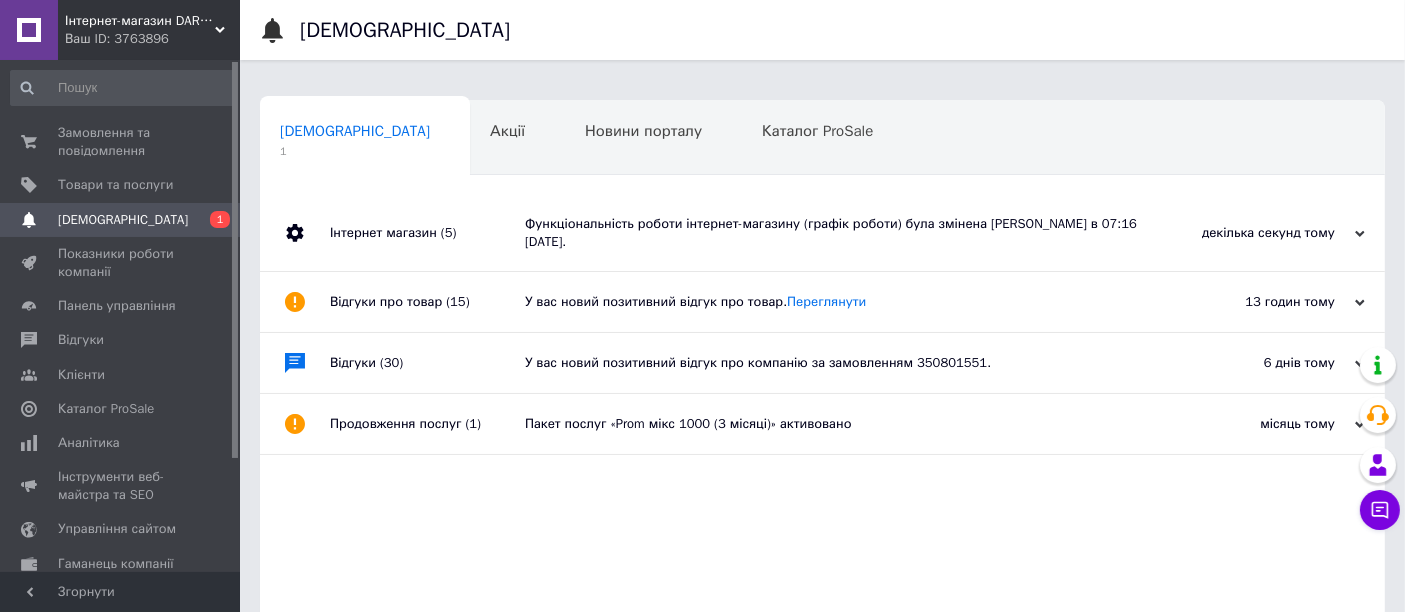 click on "Навчання та заходи" at bounding box center [351, 207] 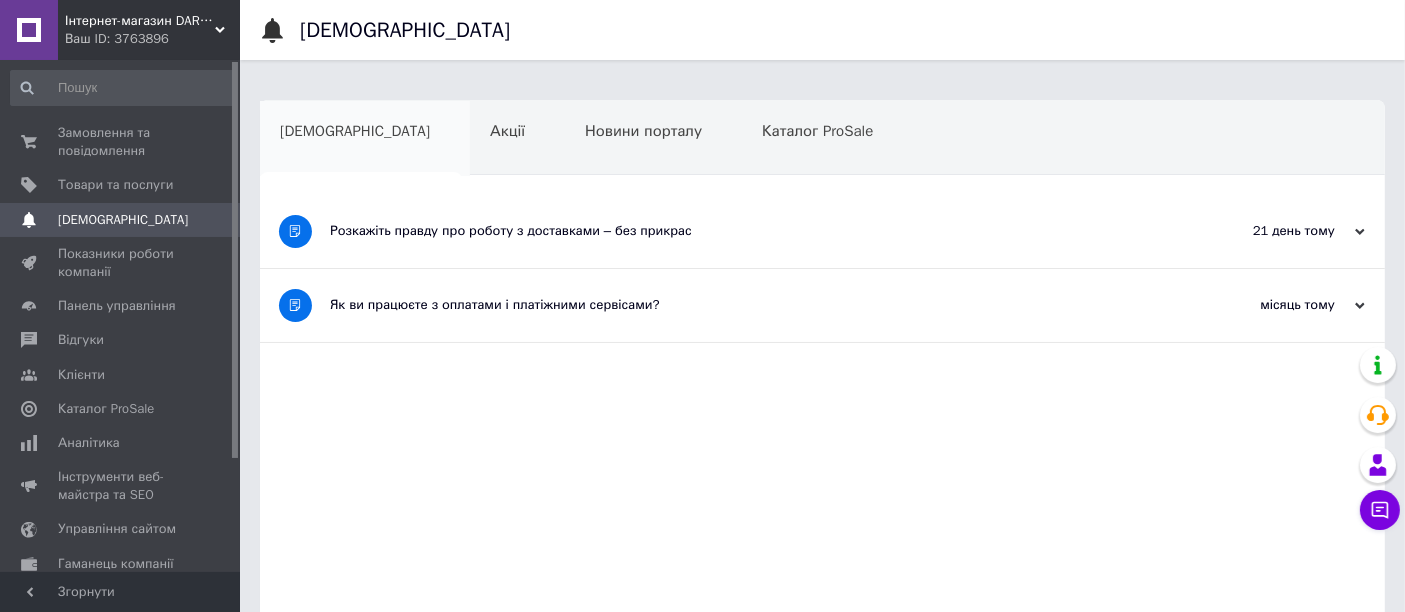 click on "[DEMOGRAPHIC_DATA]" at bounding box center (355, 131) 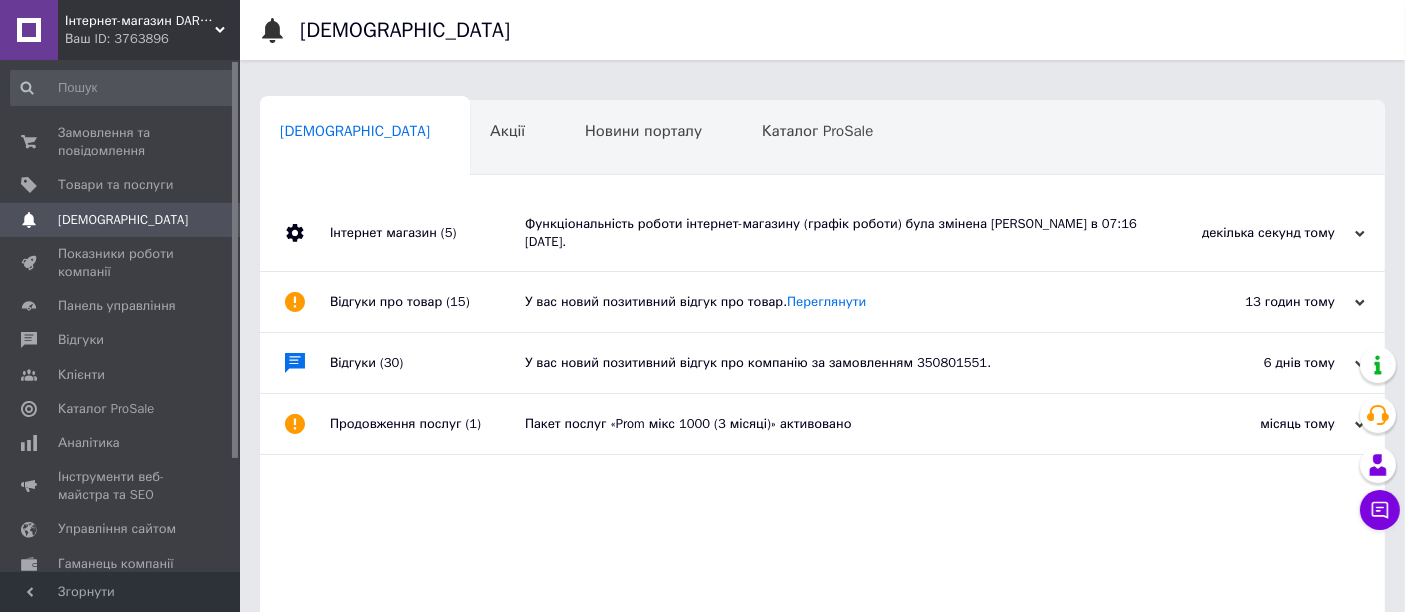 click on "Функціональність роботи інтернет-магазину (графік роботи) була змінена [PERSON_NAME] в 07:16 [DATE]." at bounding box center (845, 233) 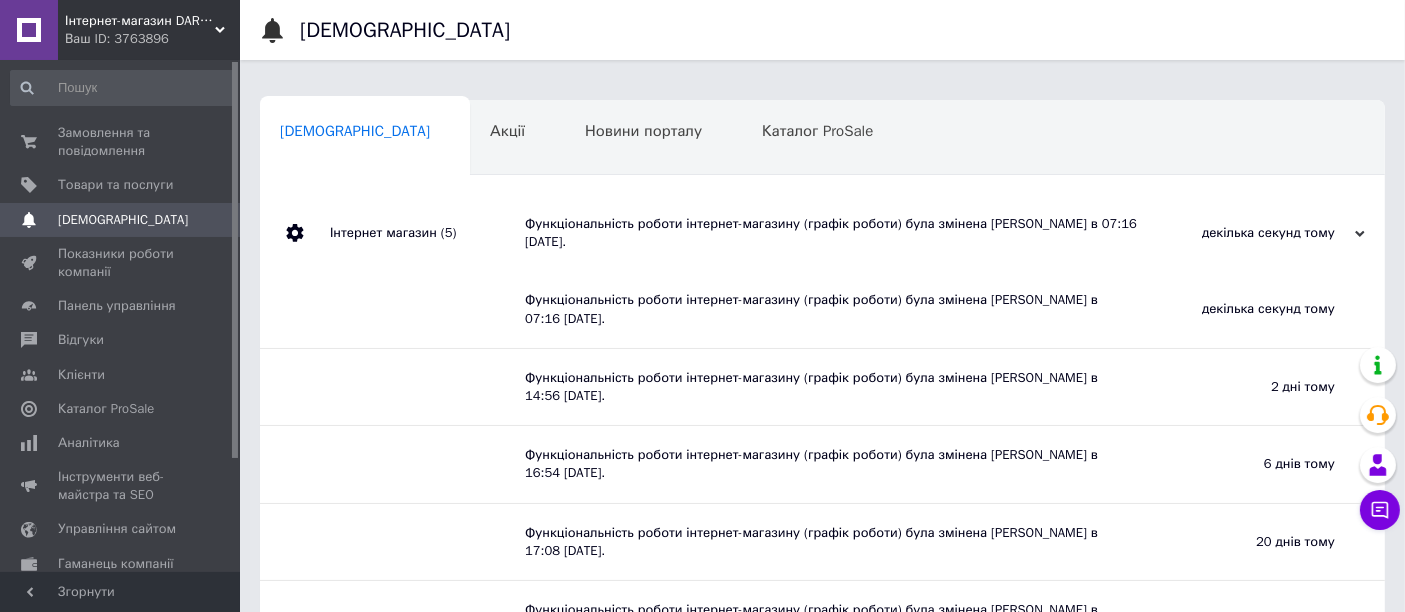 click on "[DEMOGRAPHIC_DATA]" at bounding box center [123, 220] 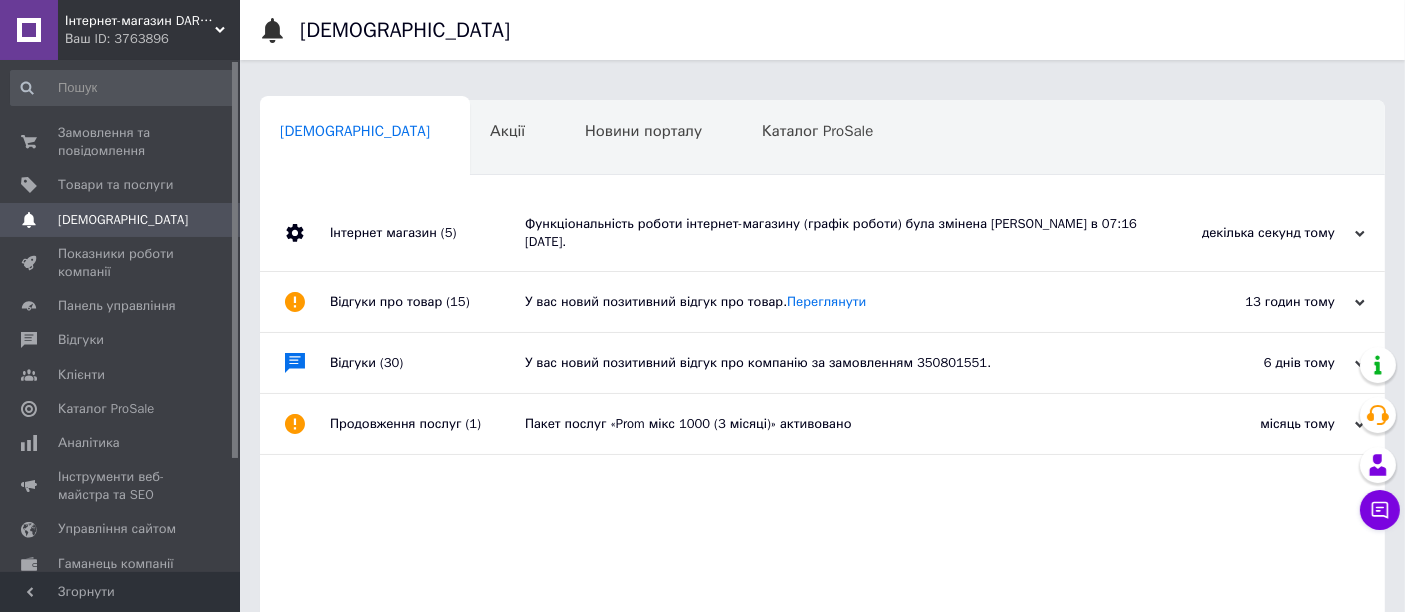 click on "Ваш ID: 3763896" at bounding box center (152, 39) 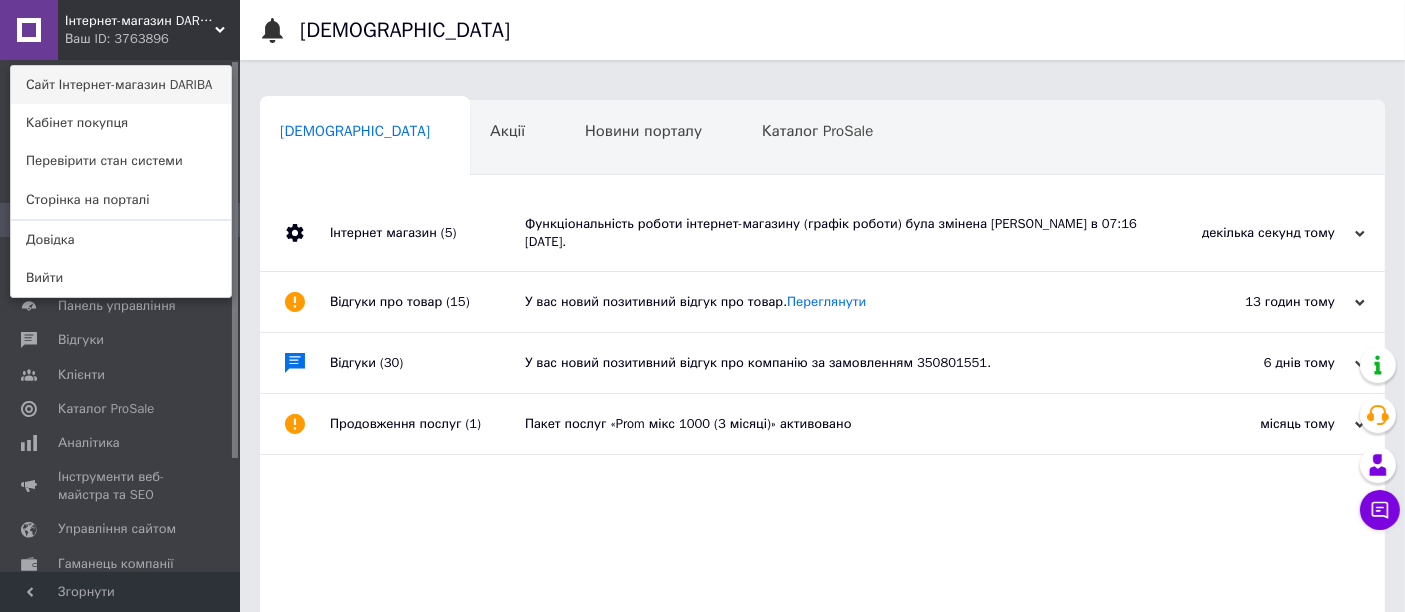 click on "Сайт Інтернет-магазин DARIBA" at bounding box center (121, 85) 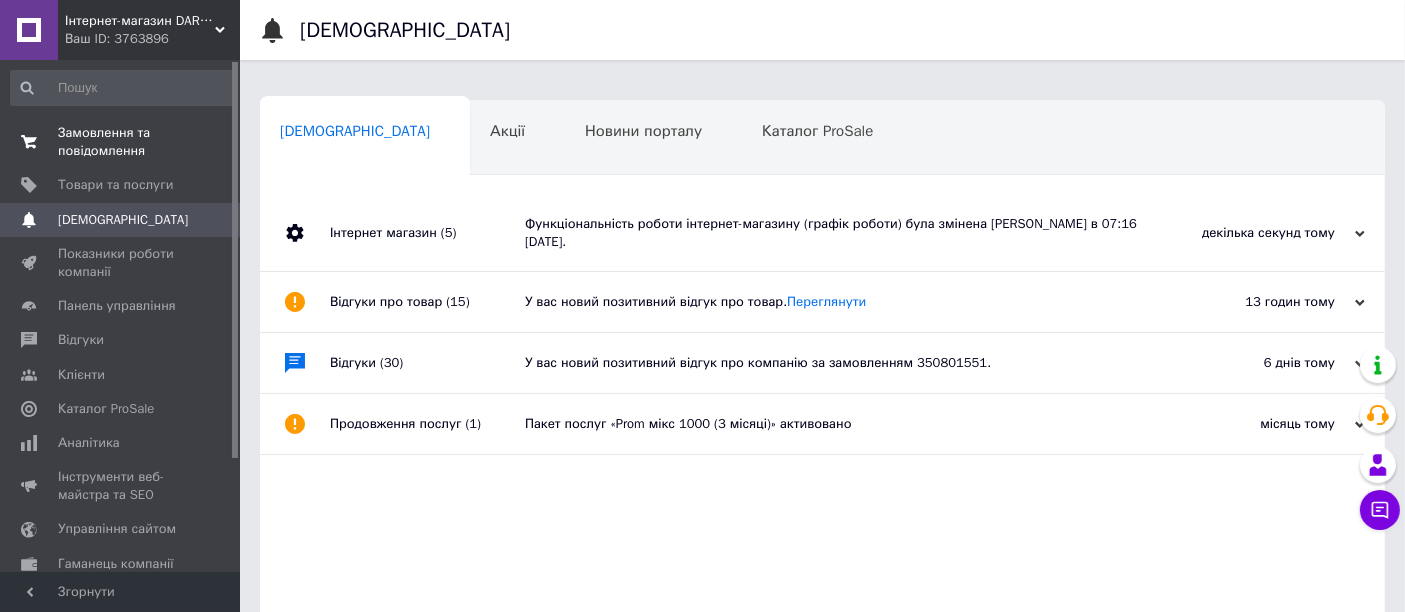 click on "Замовлення та повідомлення 0 0" at bounding box center [123, 142] 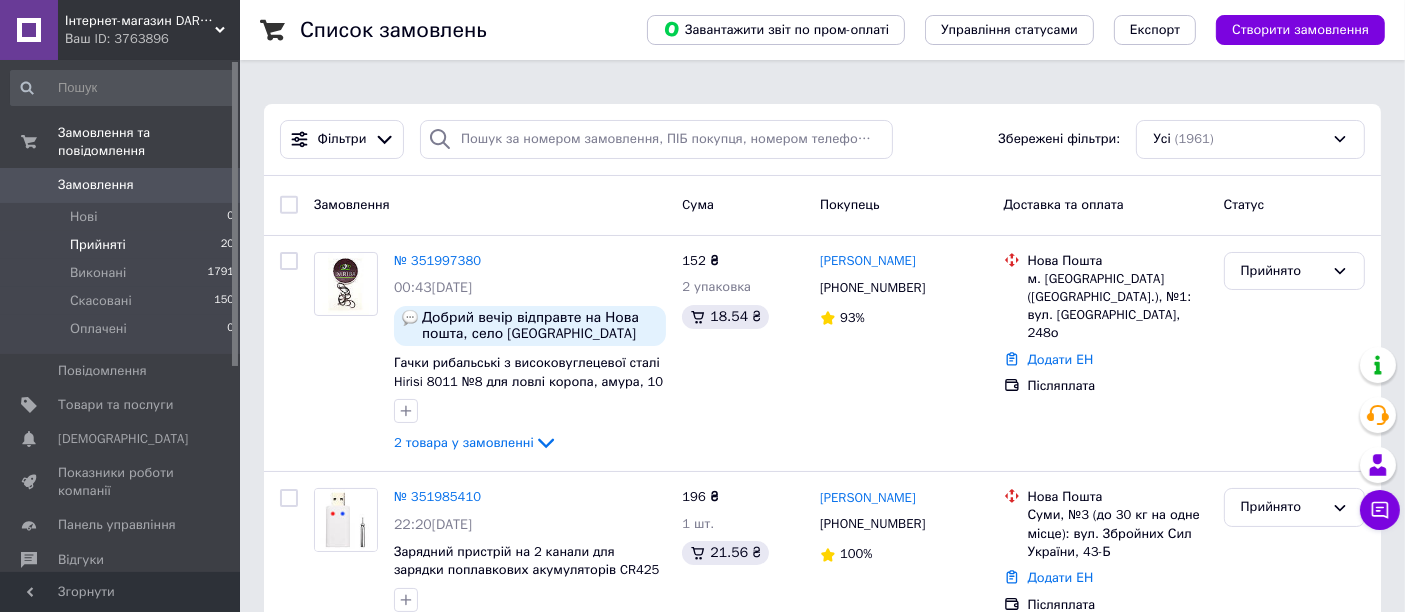 click on "Прийняті" at bounding box center [98, 245] 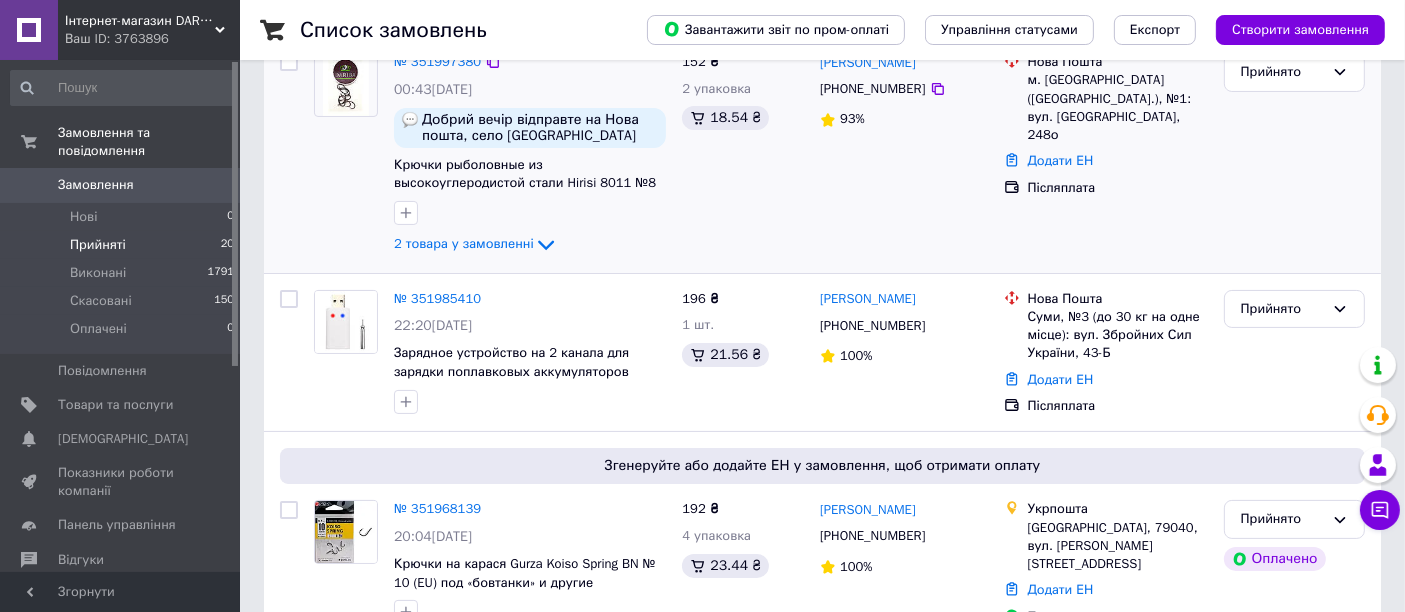 scroll, scrollTop: 222, scrollLeft: 0, axis: vertical 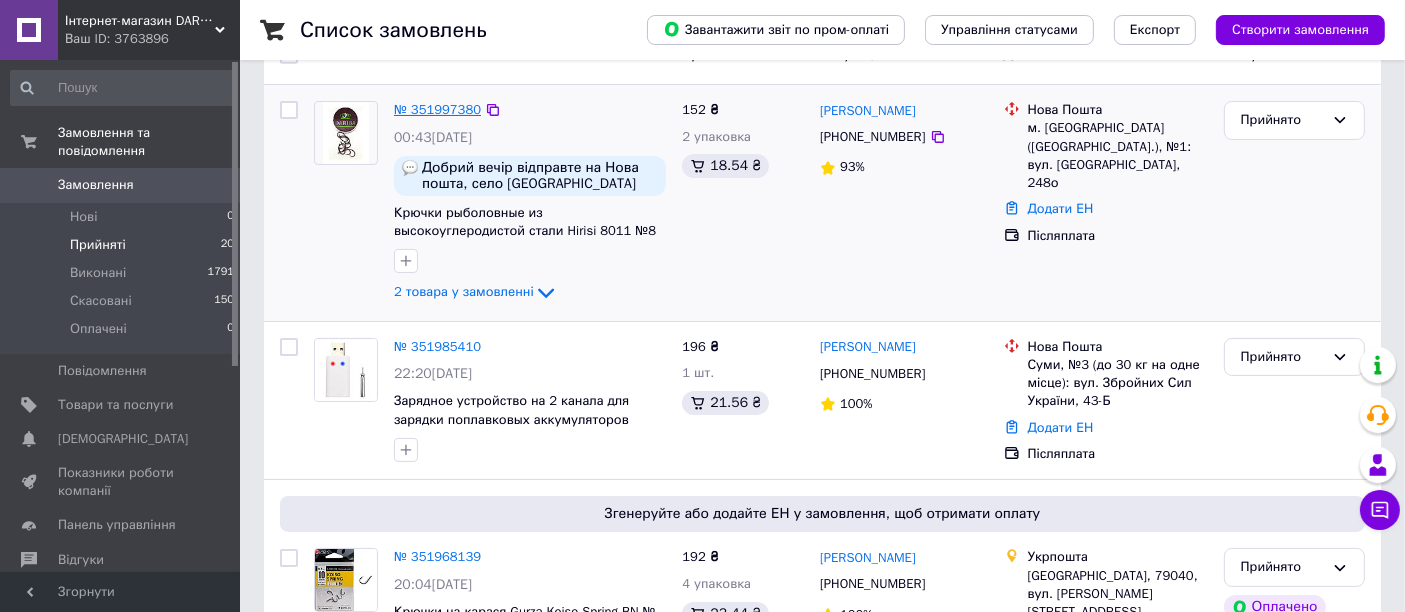 click on "№ 351997380" at bounding box center [437, 109] 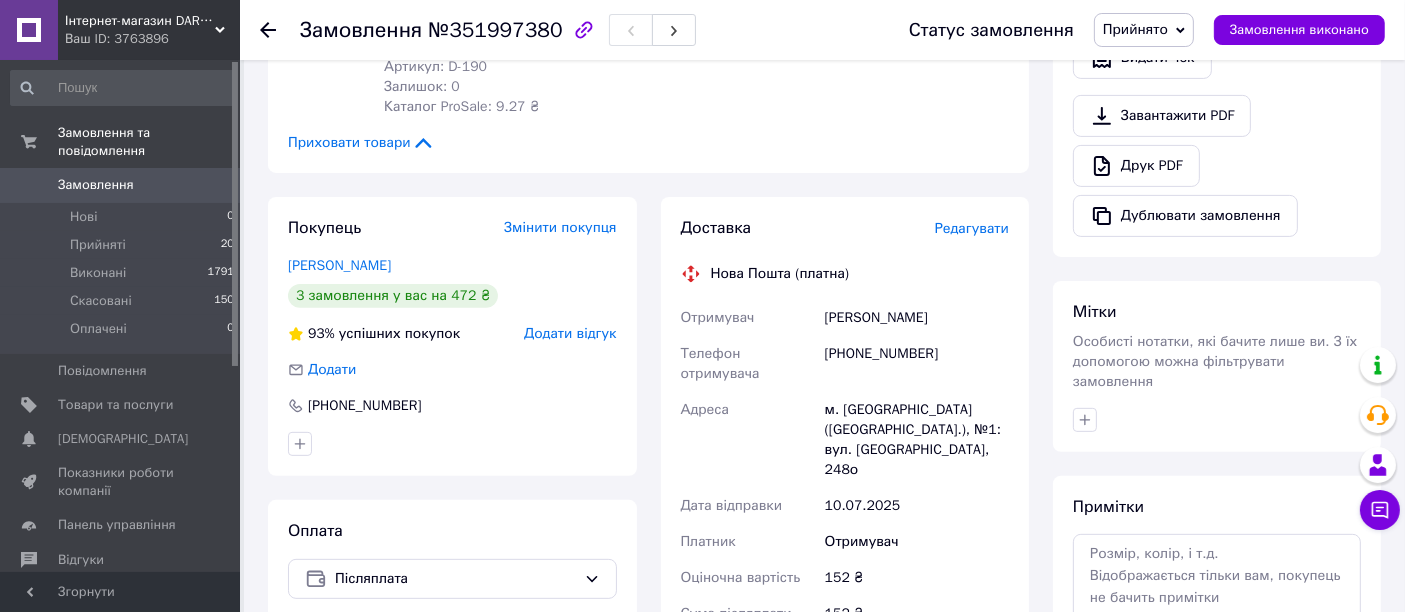 scroll, scrollTop: 666, scrollLeft: 0, axis: vertical 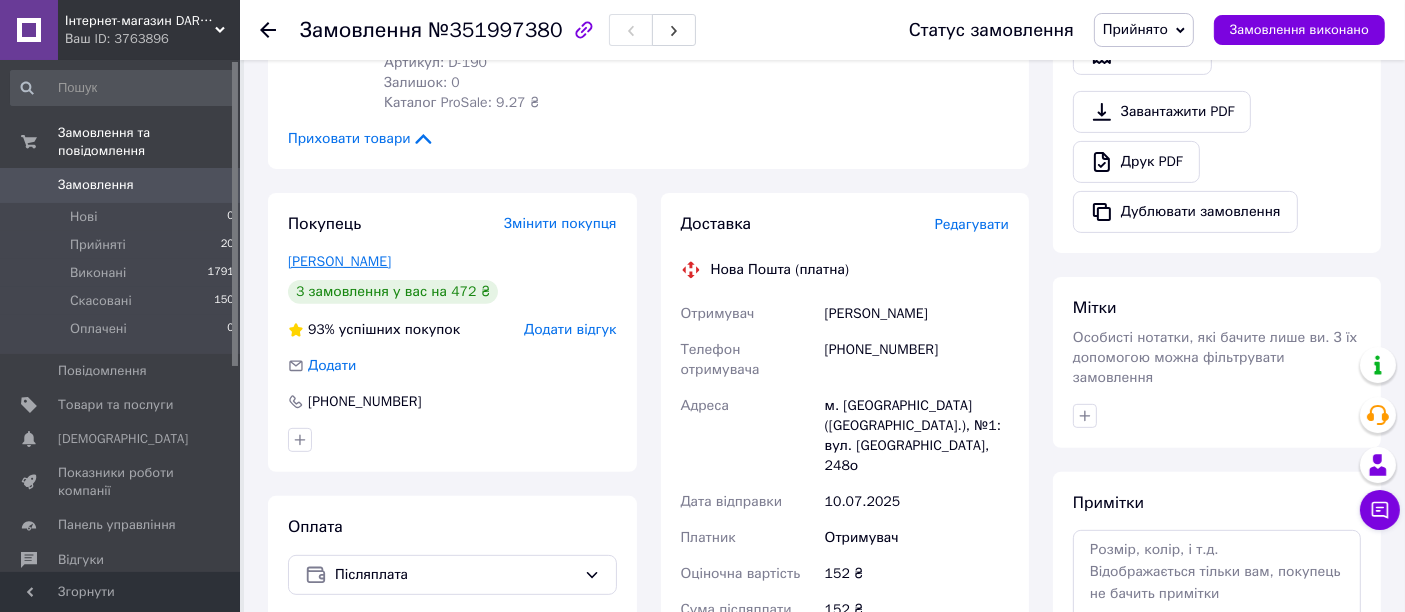 click on "[PERSON_NAME]" at bounding box center (339, 261) 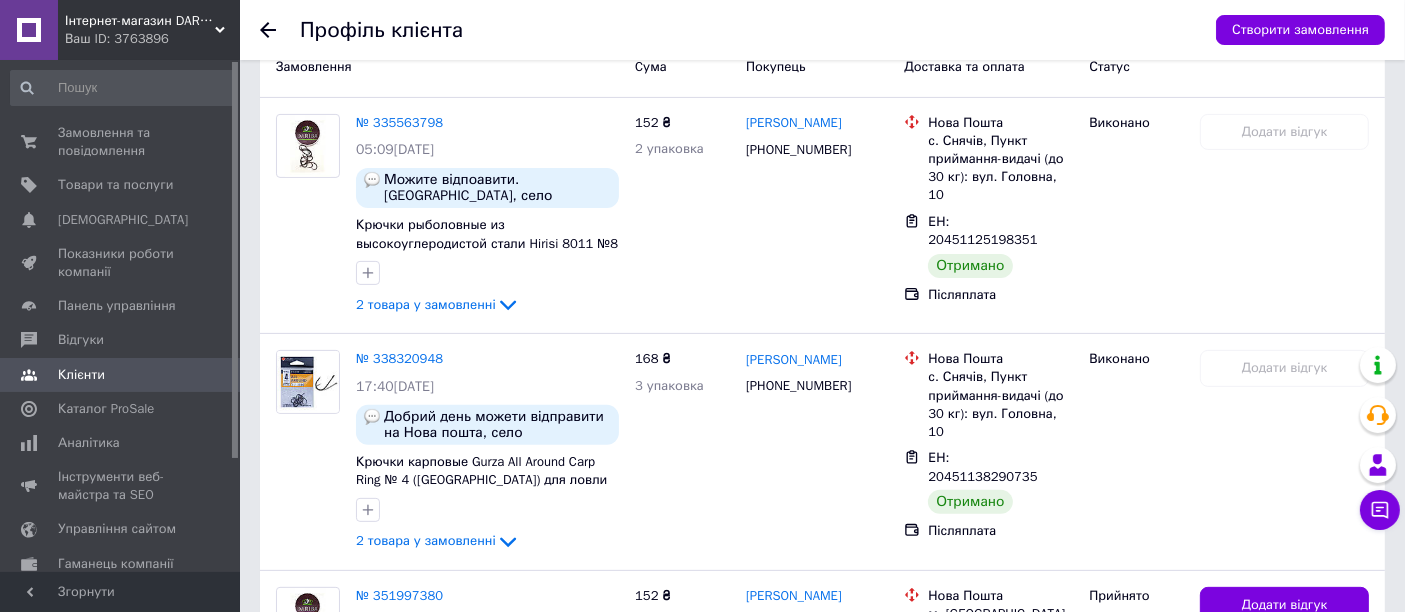 scroll, scrollTop: 444, scrollLeft: 0, axis: vertical 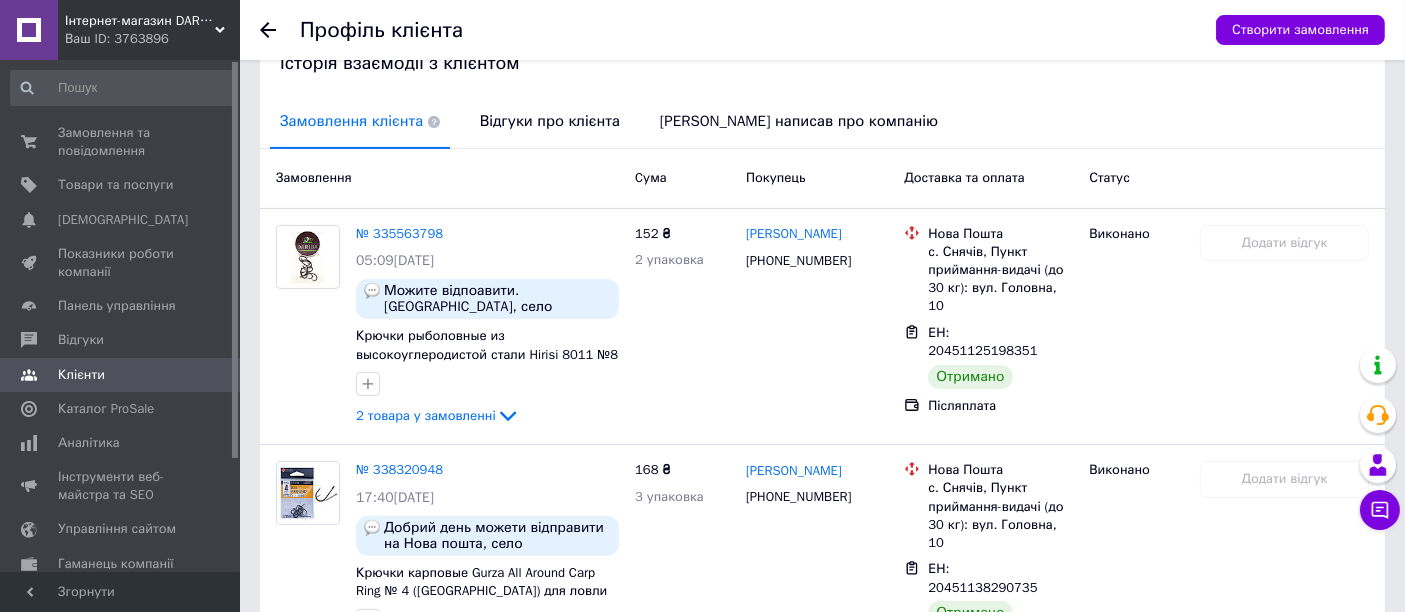click 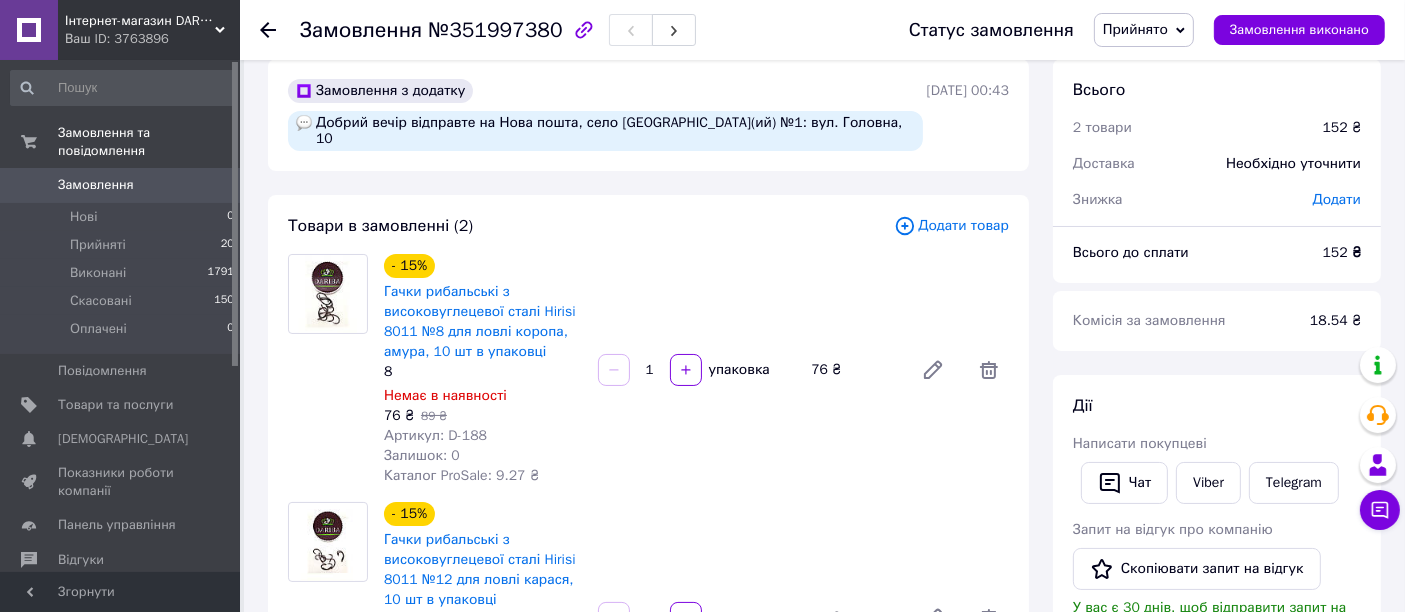 scroll, scrollTop: 0, scrollLeft: 0, axis: both 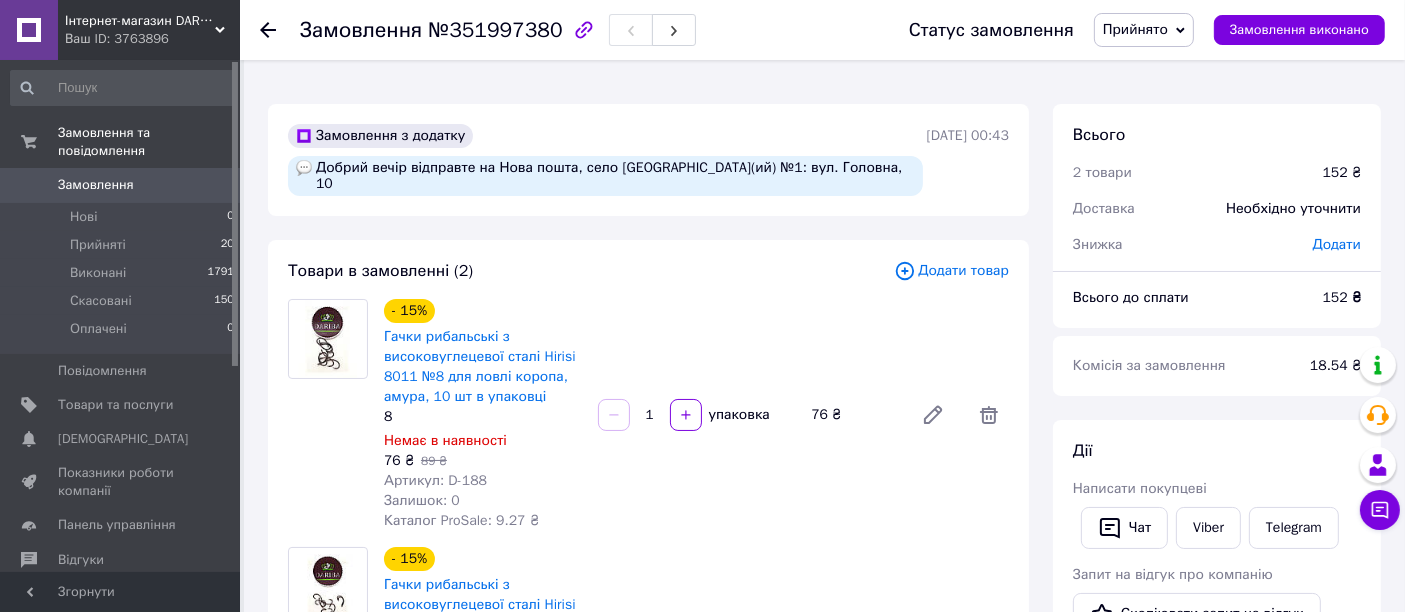 click on "Додати" at bounding box center (1337, 244) 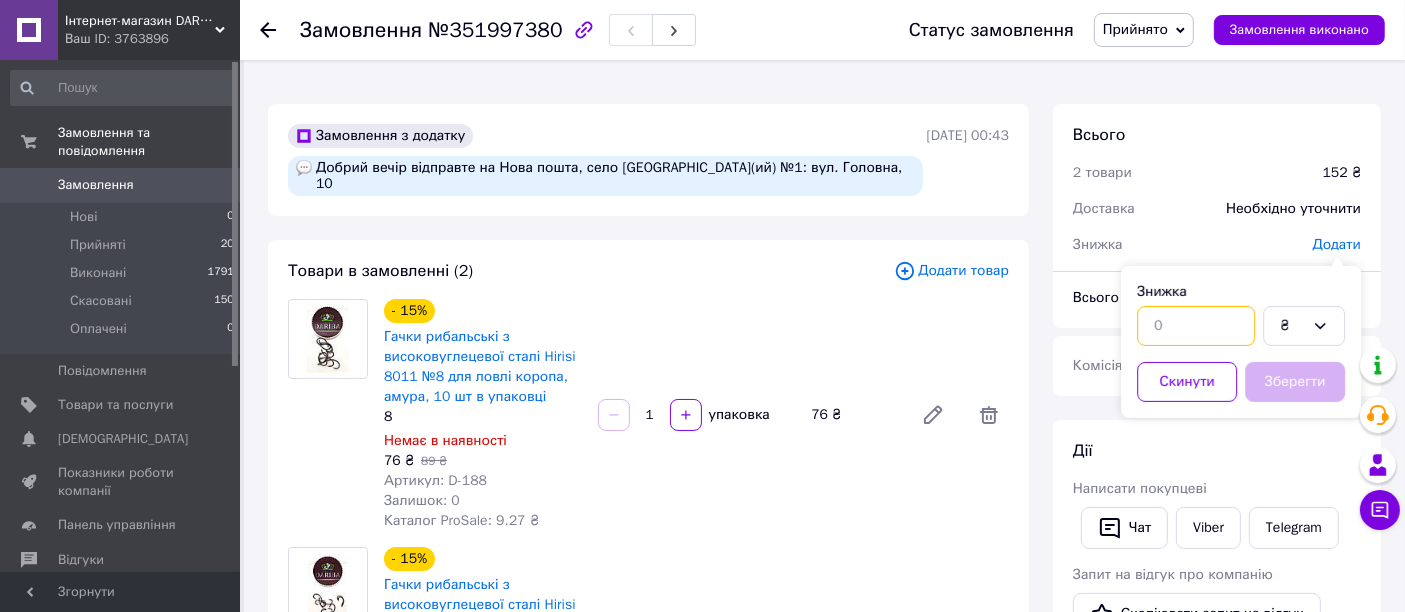 click at bounding box center (1196, 326) 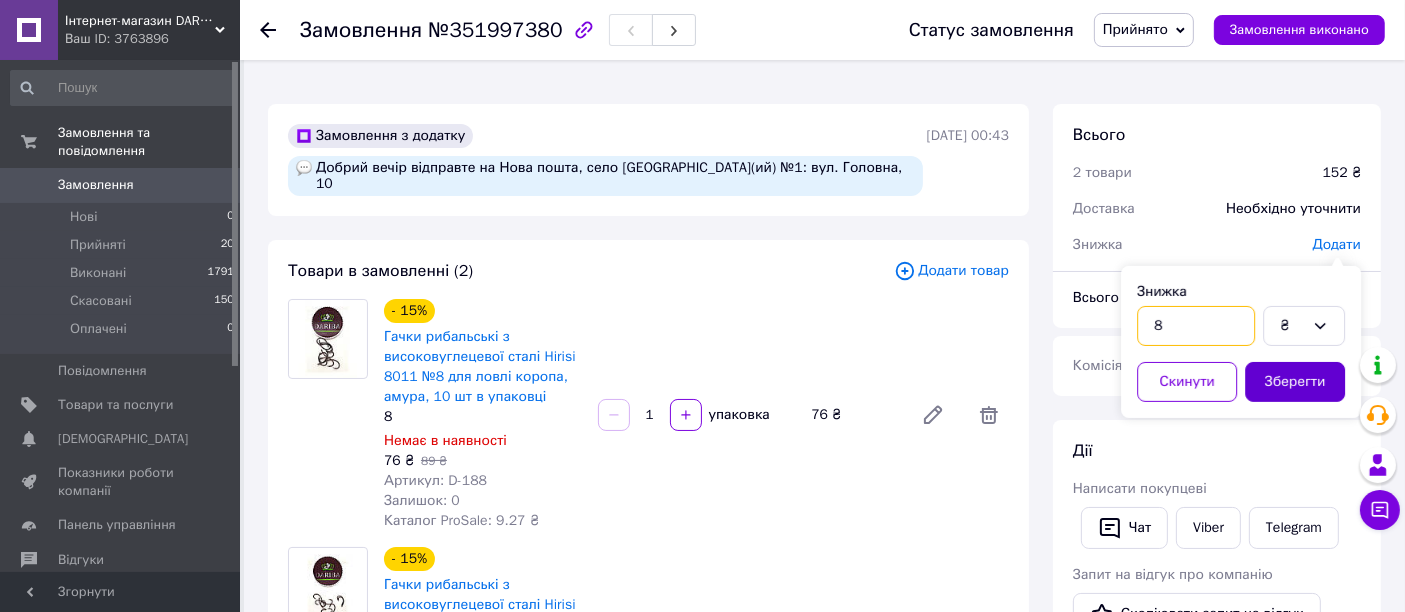 type on "8" 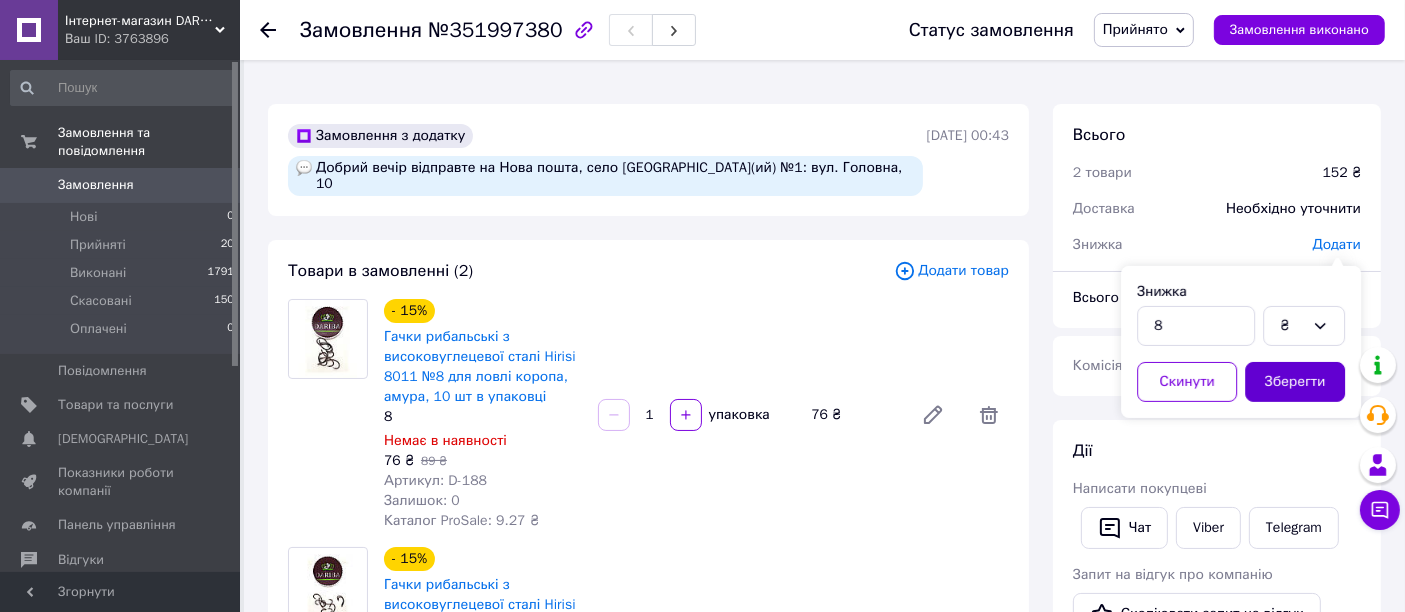 click on "Зберегти" at bounding box center (1295, 382) 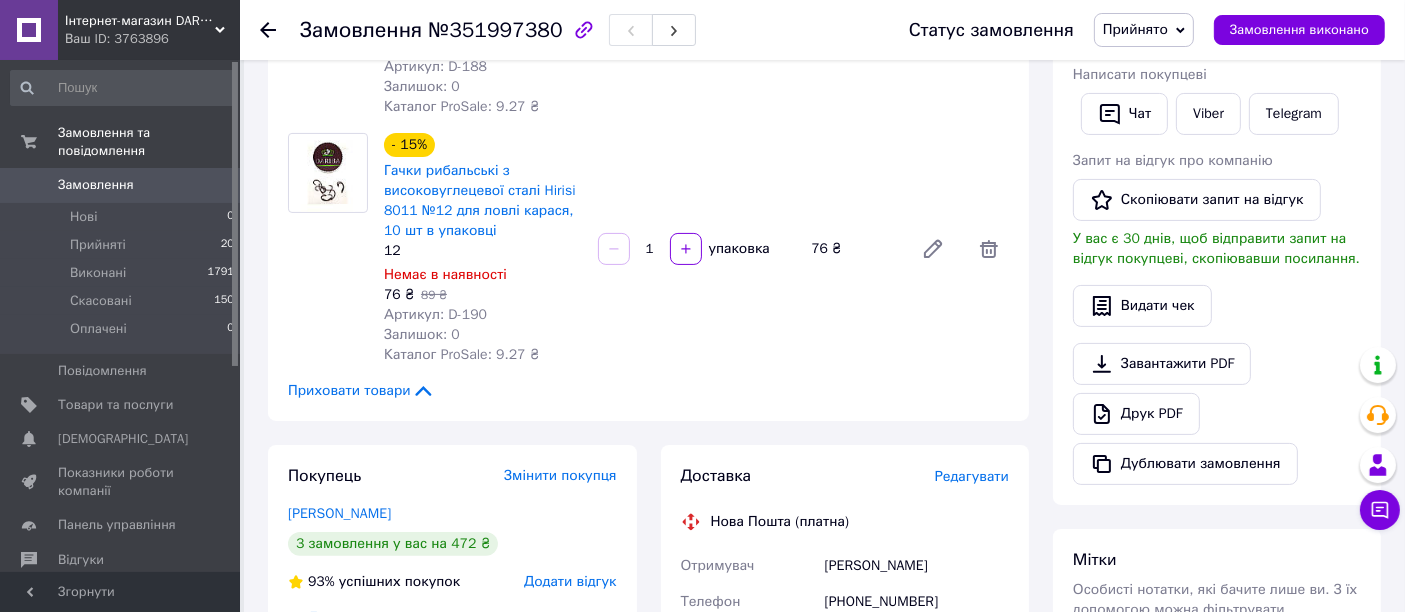scroll, scrollTop: 0, scrollLeft: 0, axis: both 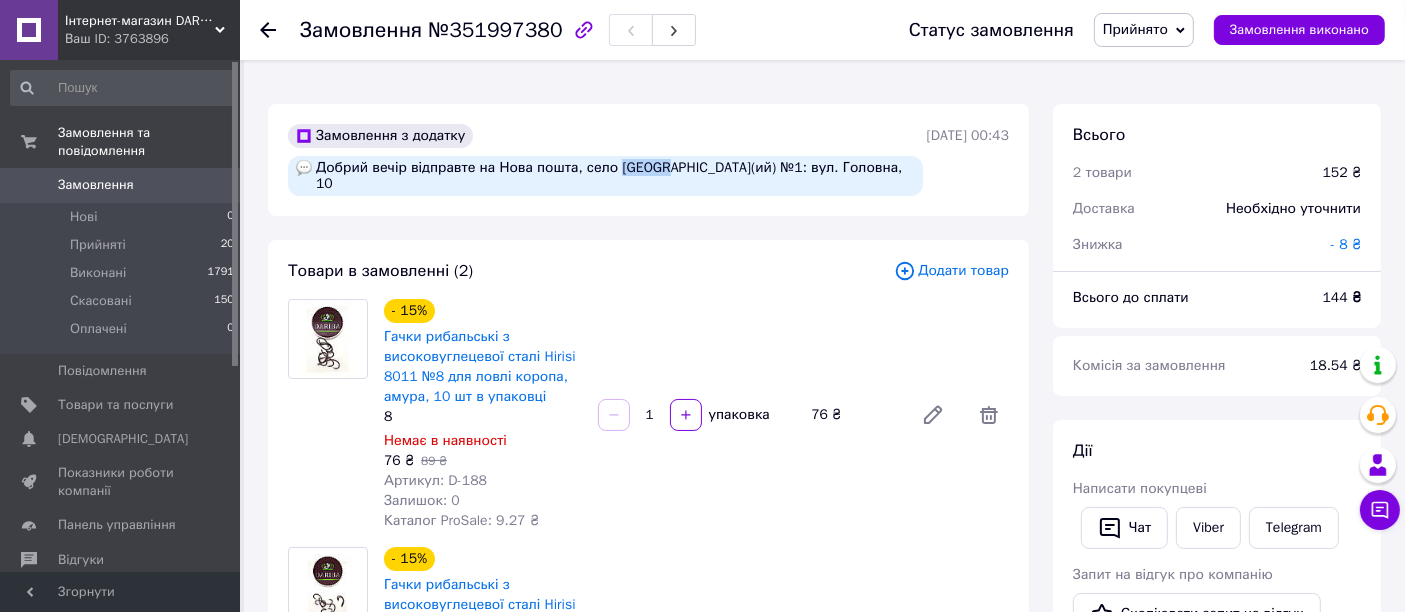 drag, startPoint x: 651, startPoint y: 170, endPoint x: 611, endPoint y: 170, distance: 40 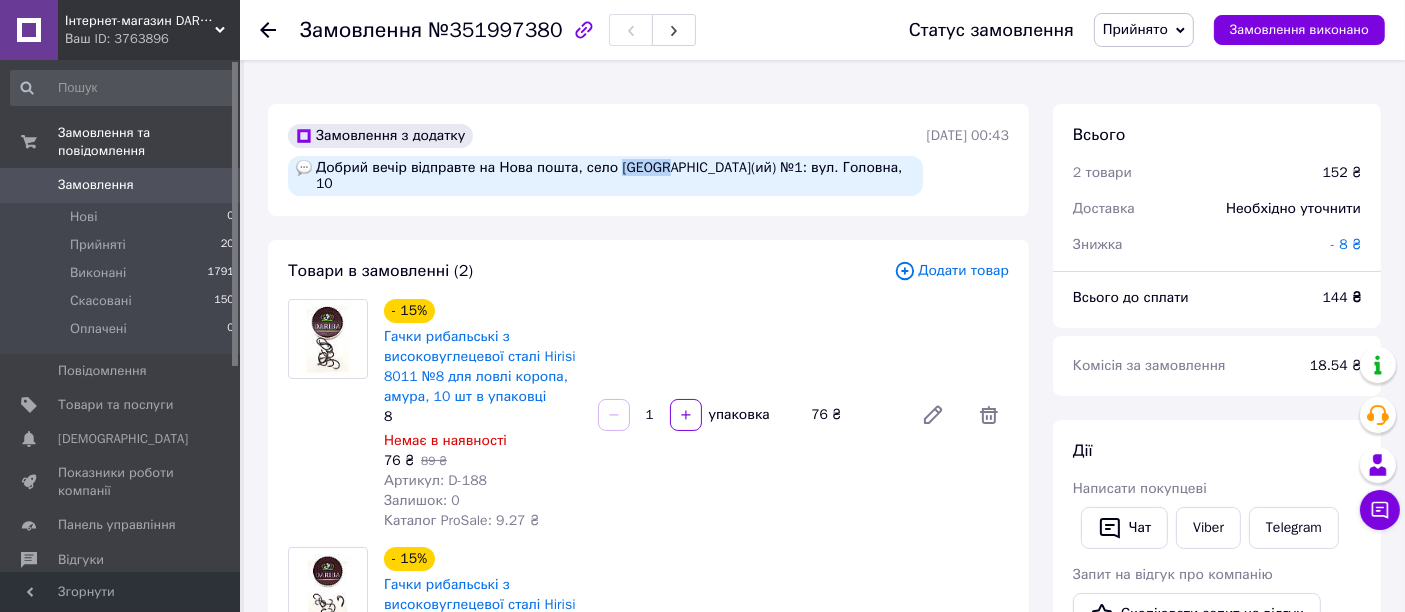 copy on "[GEOGRAPHIC_DATA]" 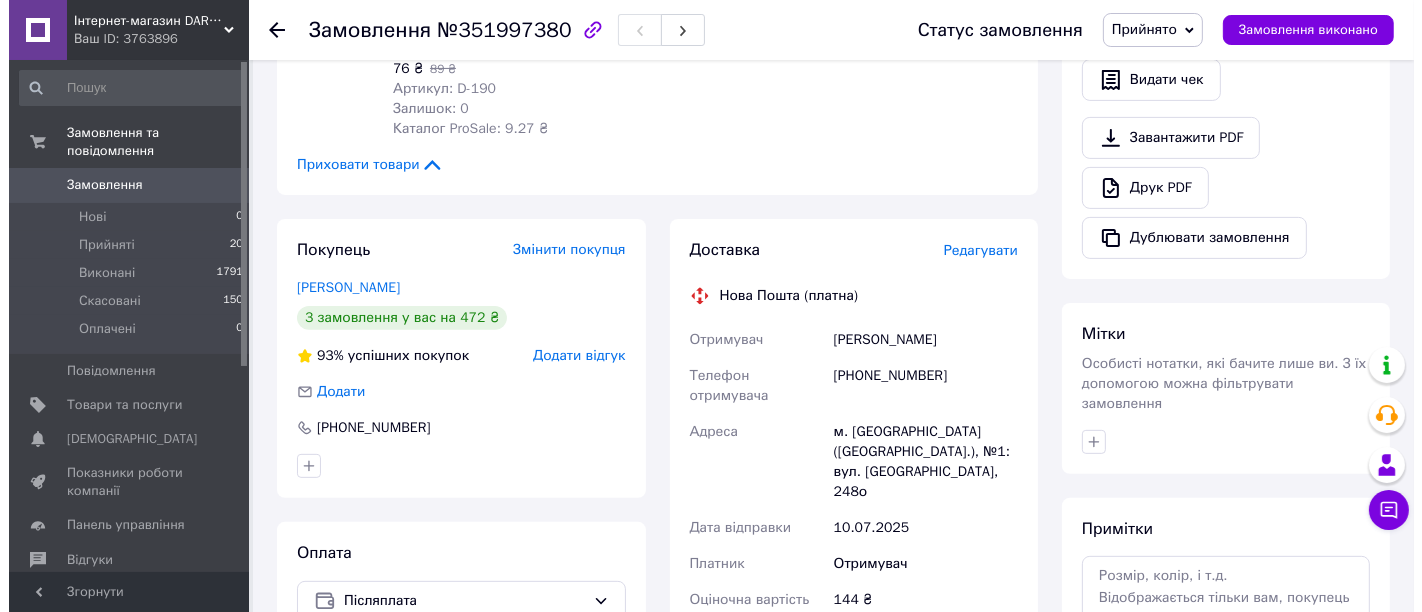 scroll, scrollTop: 777, scrollLeft: 0, axis: vertical 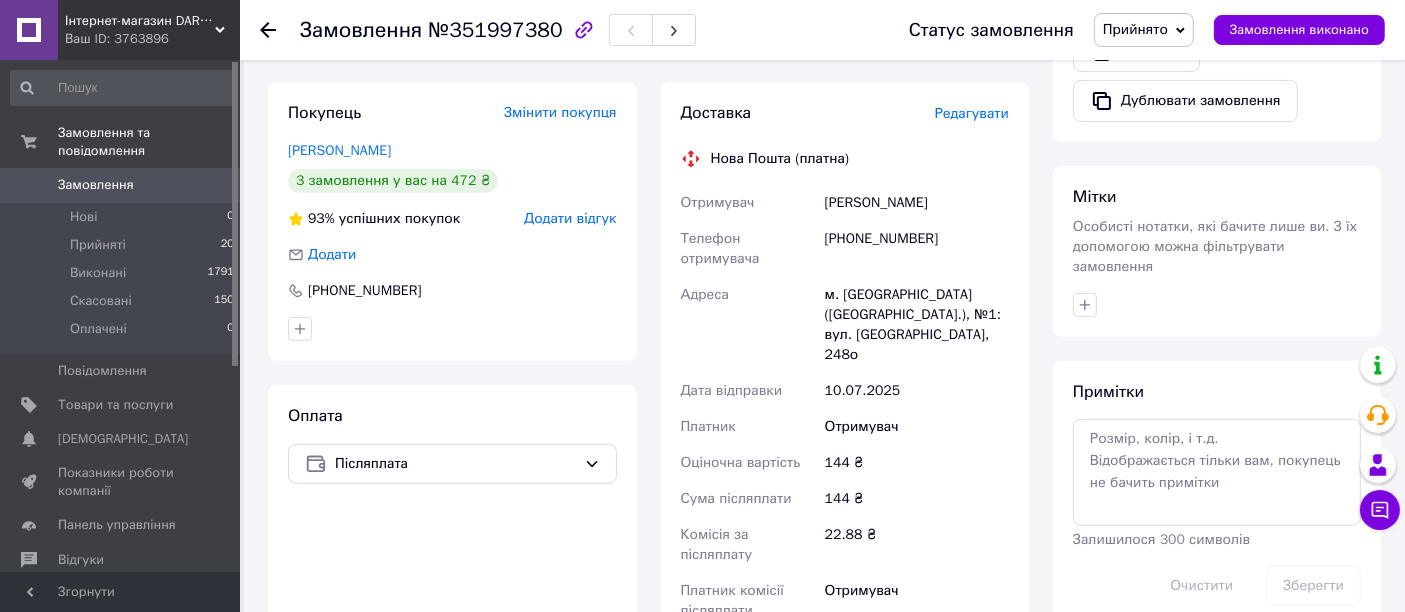click on "Редагувати" at bounding box center (972, 113) 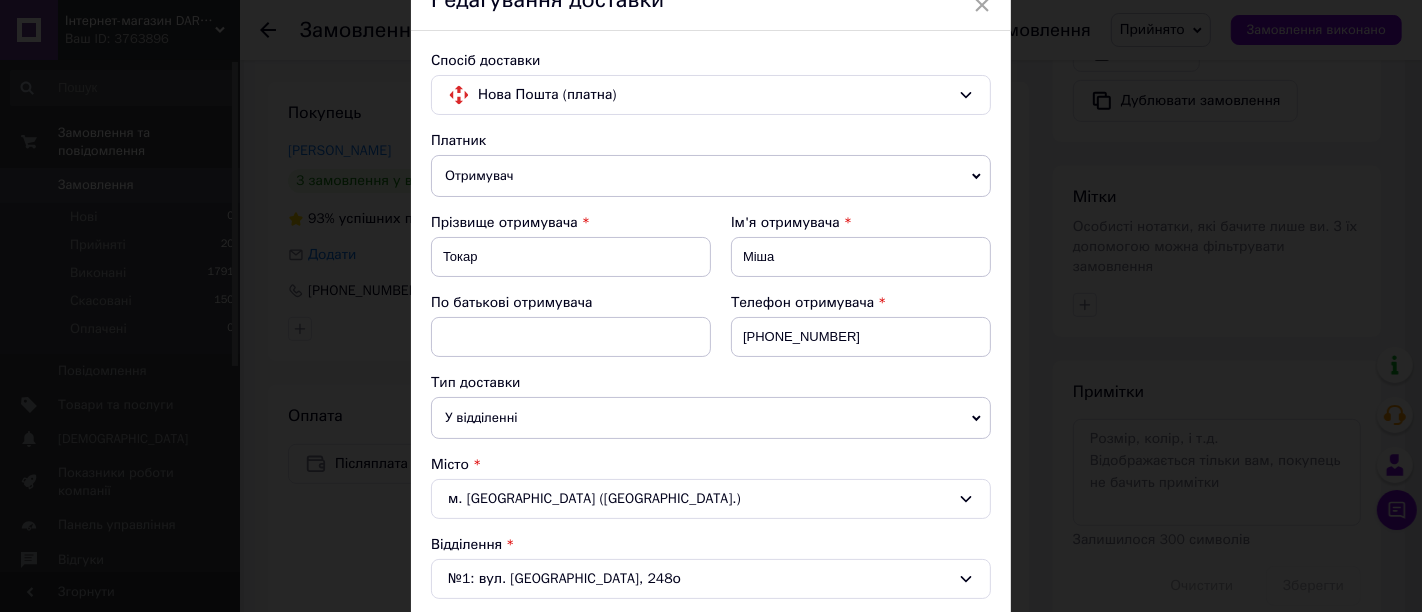 scroll, scrollTop: 222, scrollLeft: 0, axis: vertical 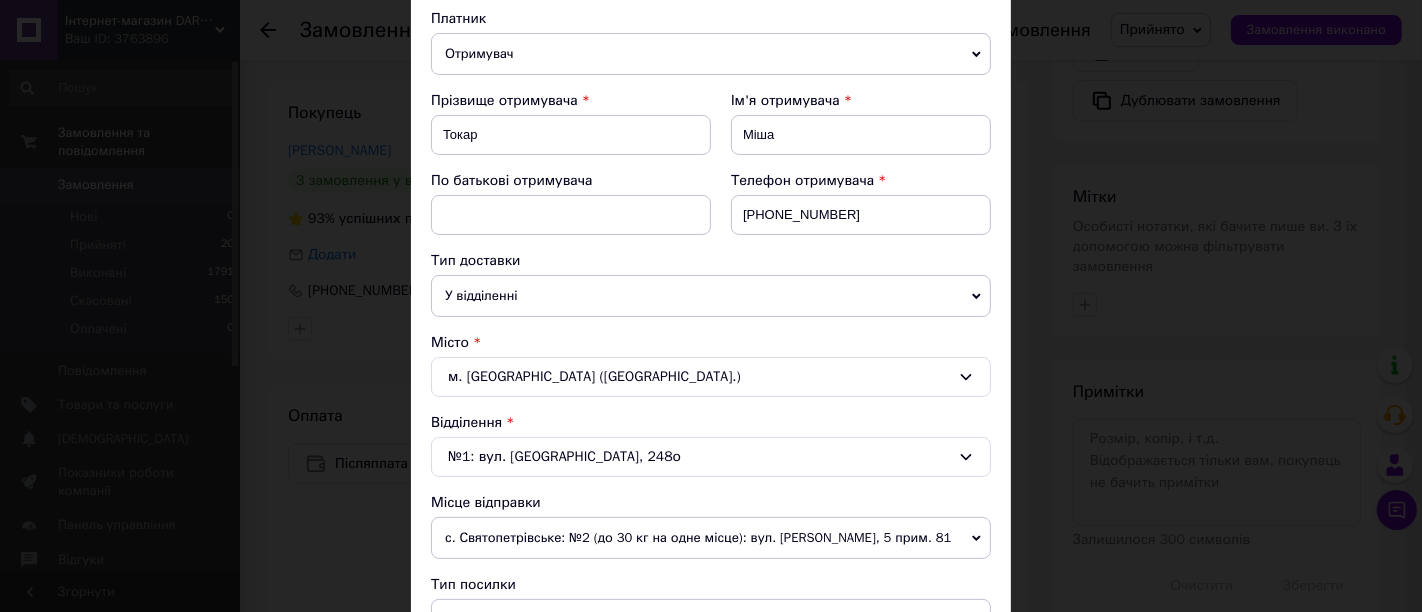 click on "м. [GEOGRAPHIC_DATA] ([GEOGRAPHIC_DATA].)" at bounding box center [711, 377] 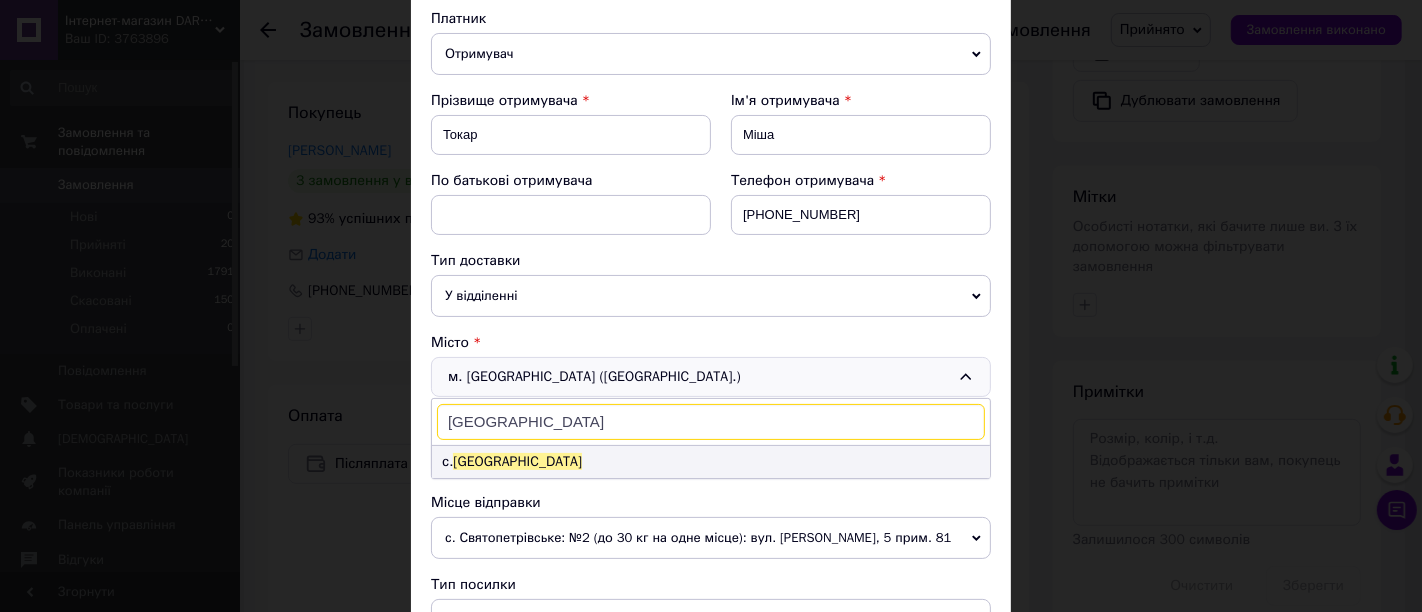 type on "[GEOGRAPHIC_DATA]" 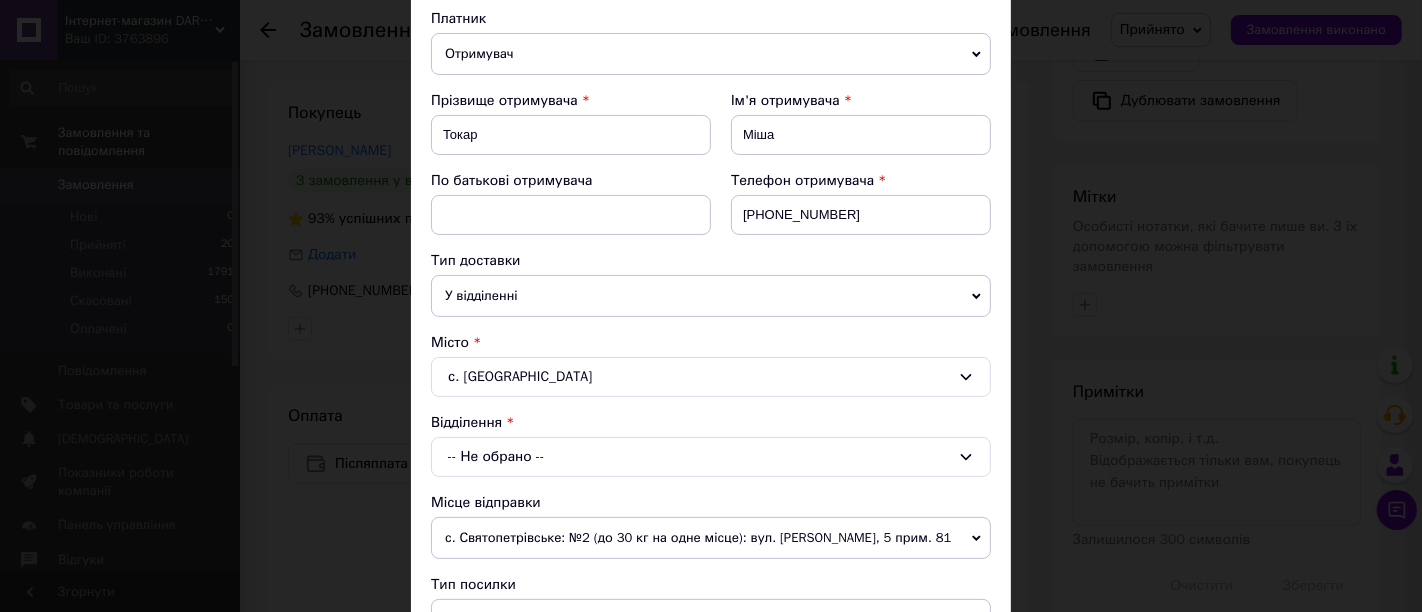 click on "-- Не обрано --" at bounding box center (711, 457) 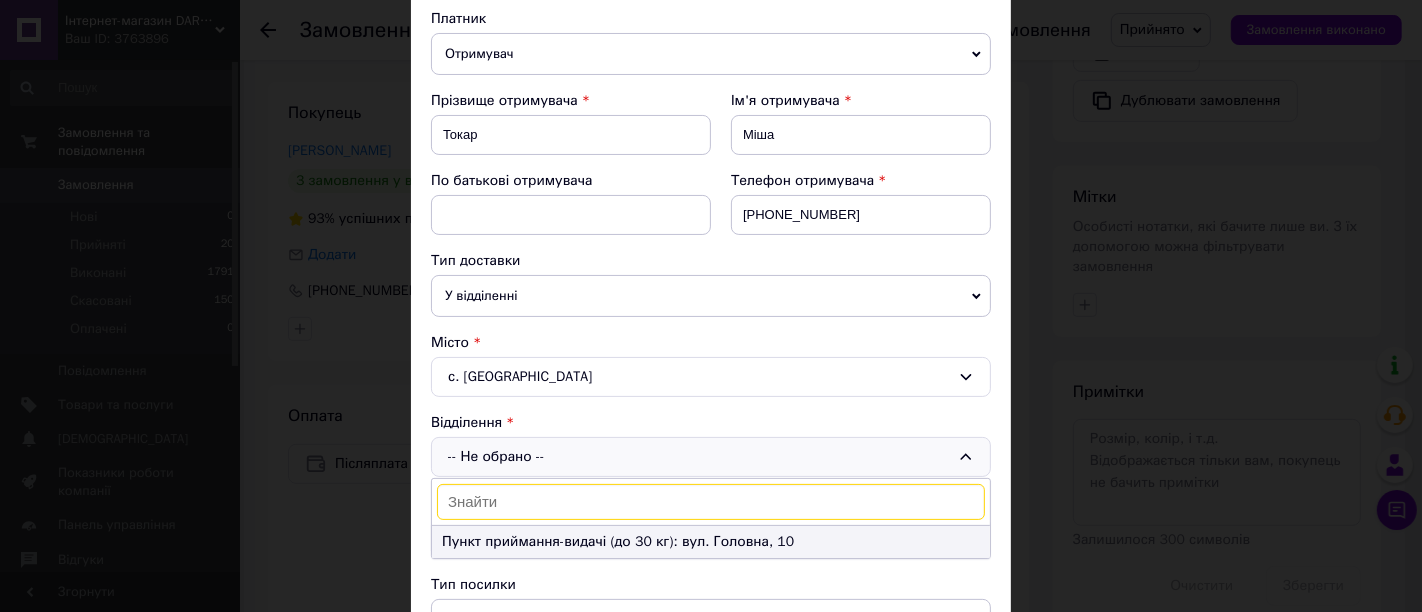 click on "Пункт приймання-видачі (до 30 кг): вул. Головна, 10" at bounding box center (711, 542) 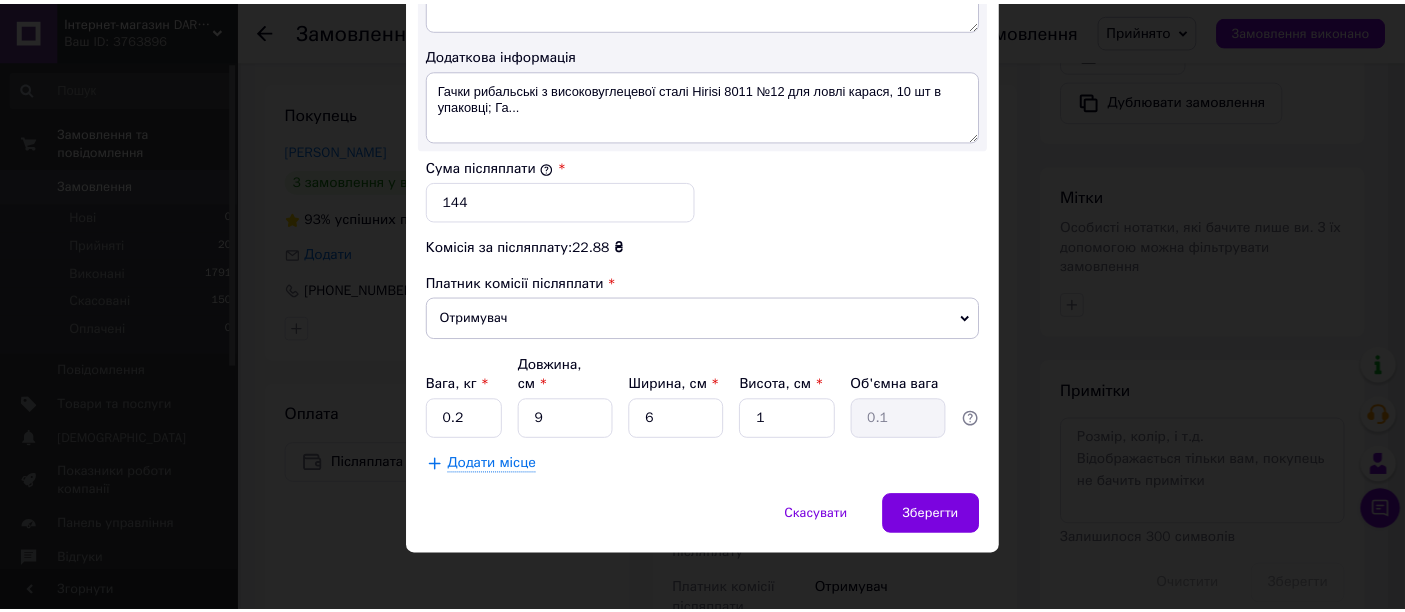 scroll, scrollTop: 1148, scrollLeft: 0, axis: vertical 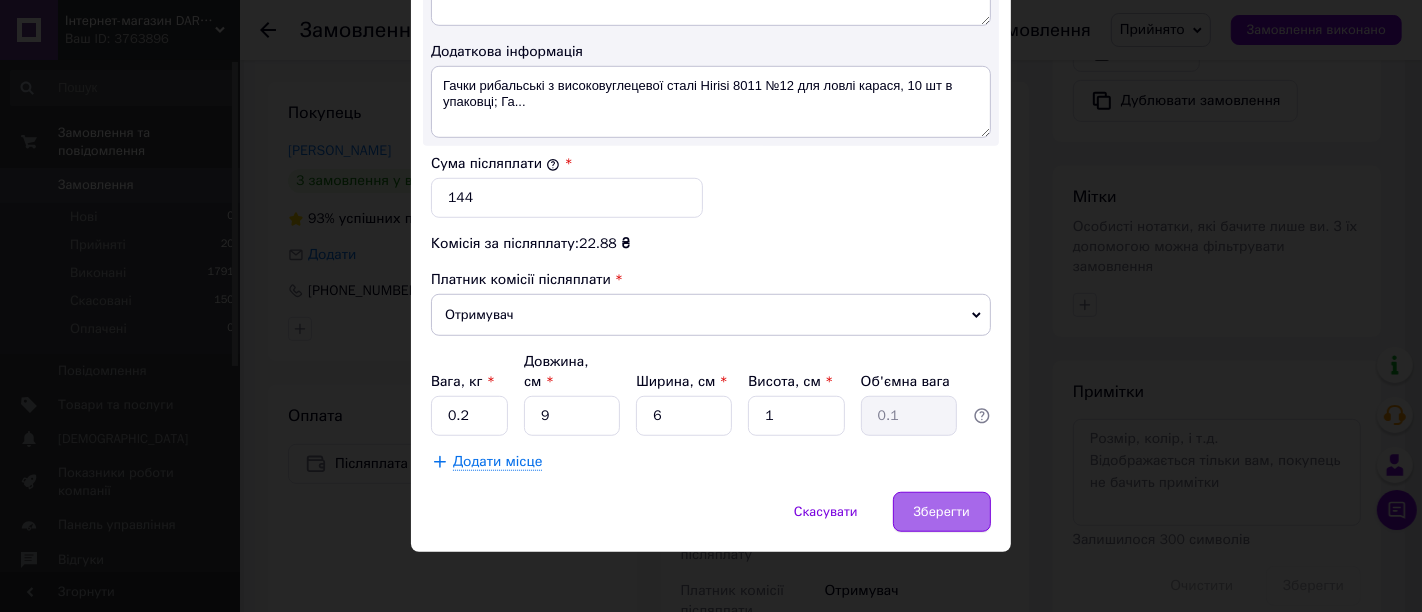 click on "Зберегти" at bounding box center (942, 512) 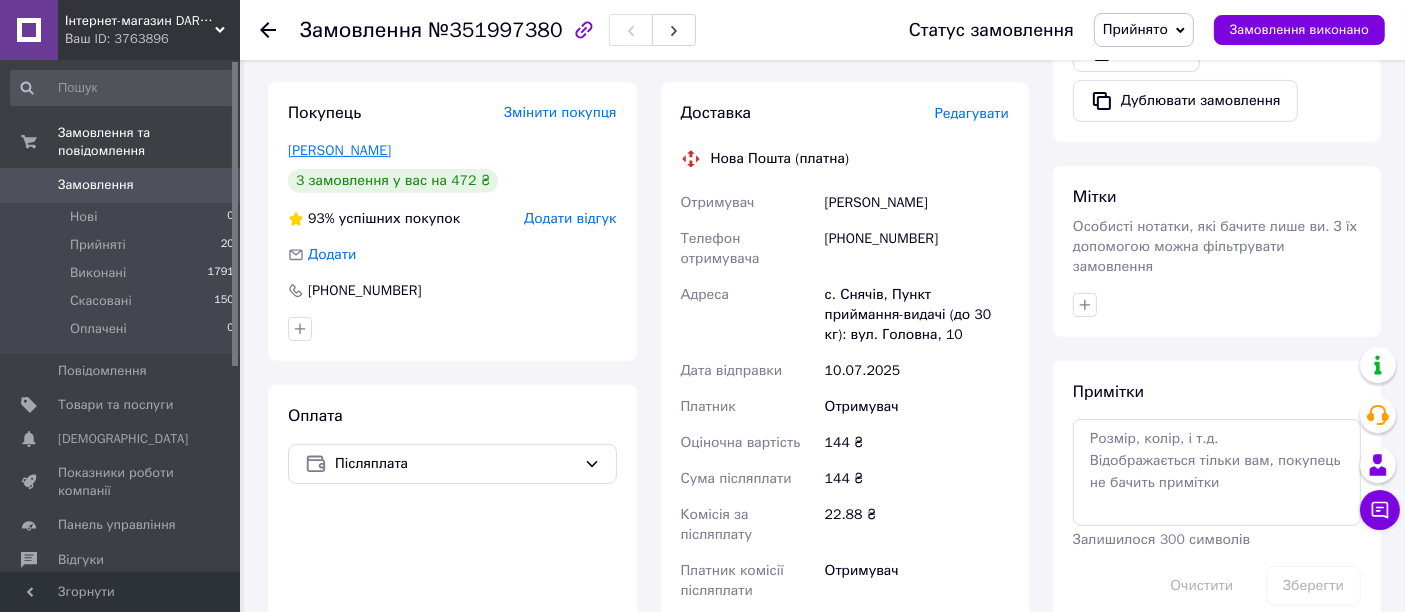 click on "[PERSON_NAME]" at bounding box center (339, 150) 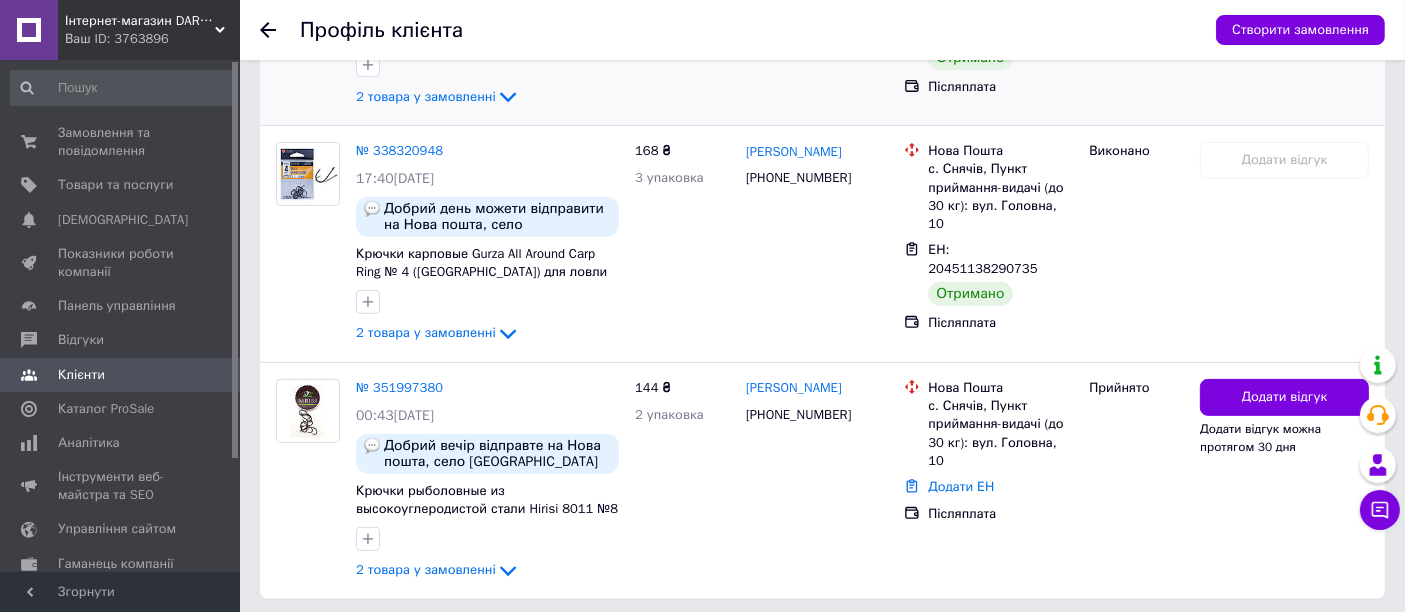 scroll, scrollTop: 777, scrollLeft: 0, axis: vertical 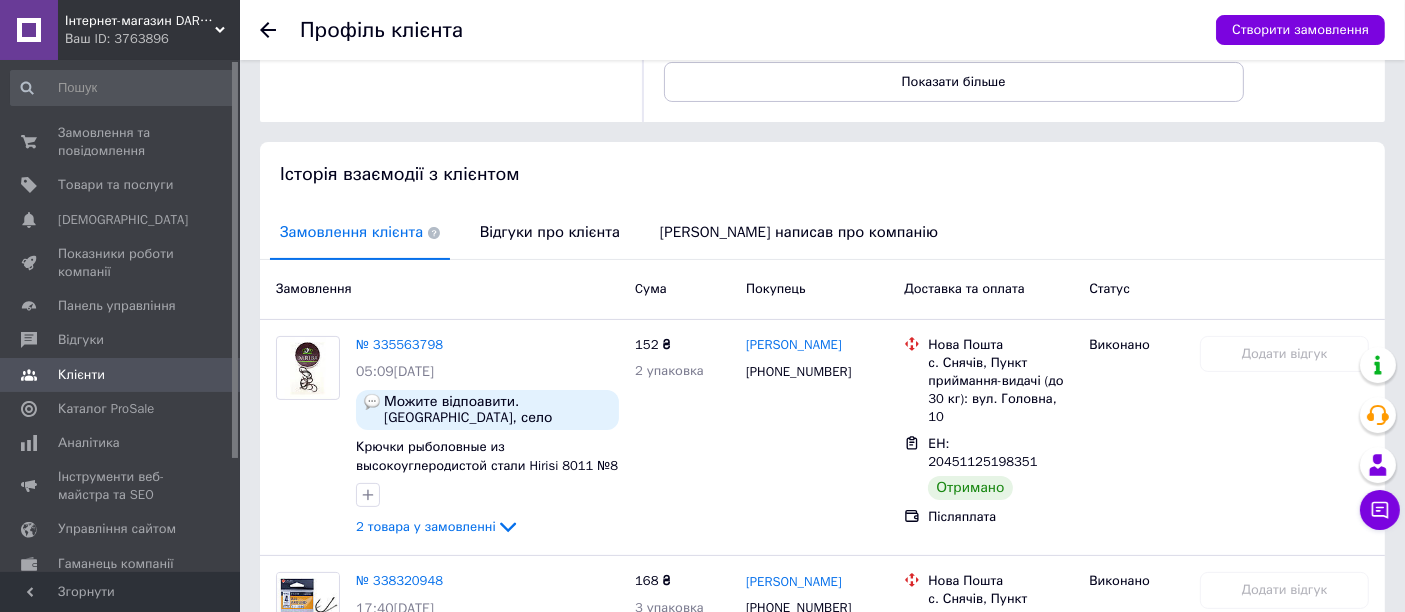 click 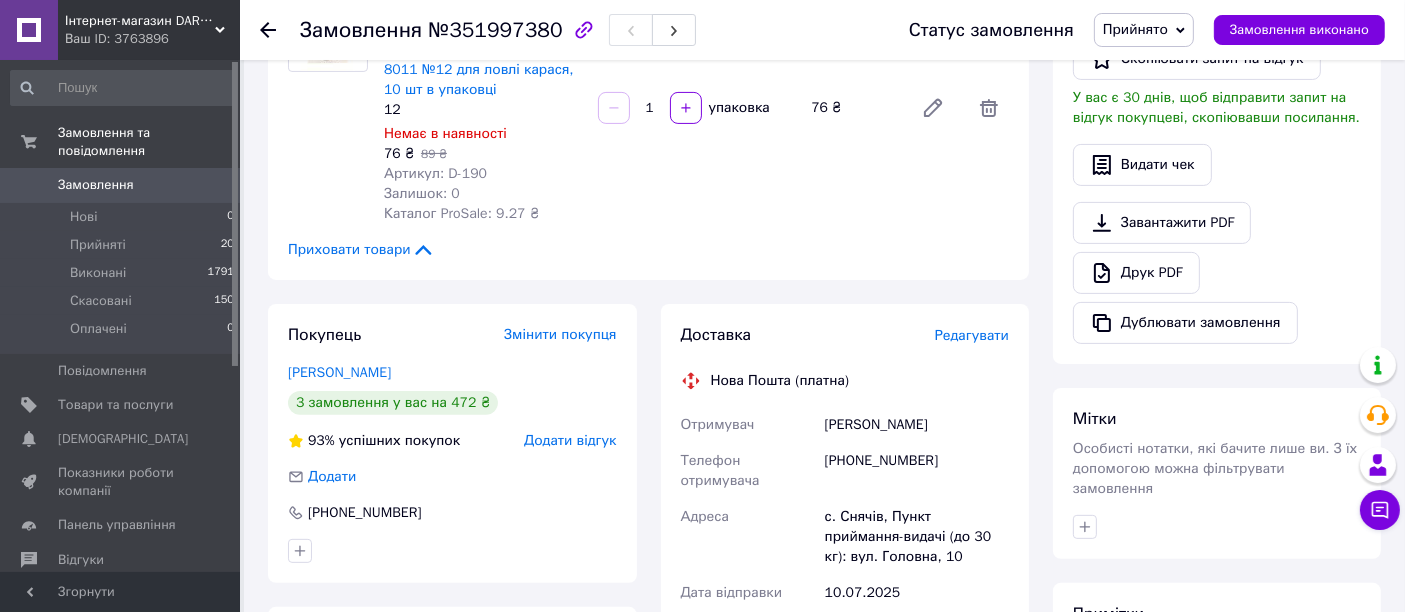 scroll, scrollTop: 333, scrollLeft: 0, axis: vertical 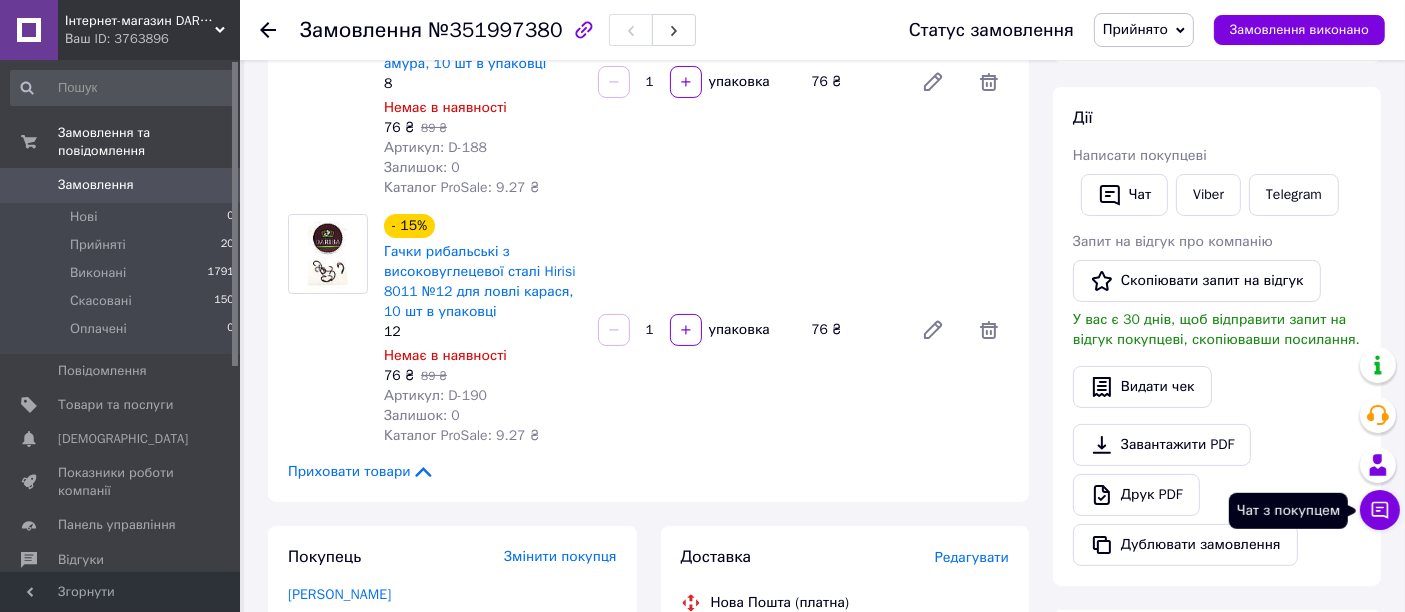 click 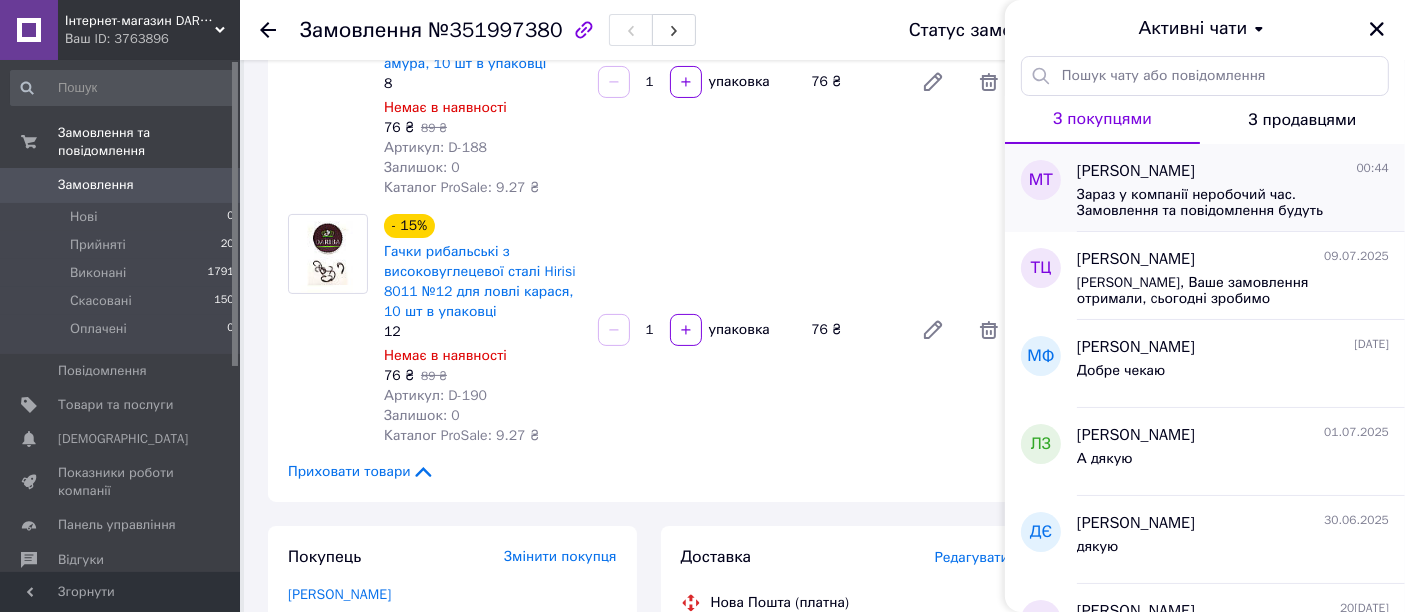click on "Зараз у компанії неробочий час. Замовлення та повідомлення будуть оброблені з 09:00 найближчого робочого дня (сьогодні)" at bounding box center (1233, 201) 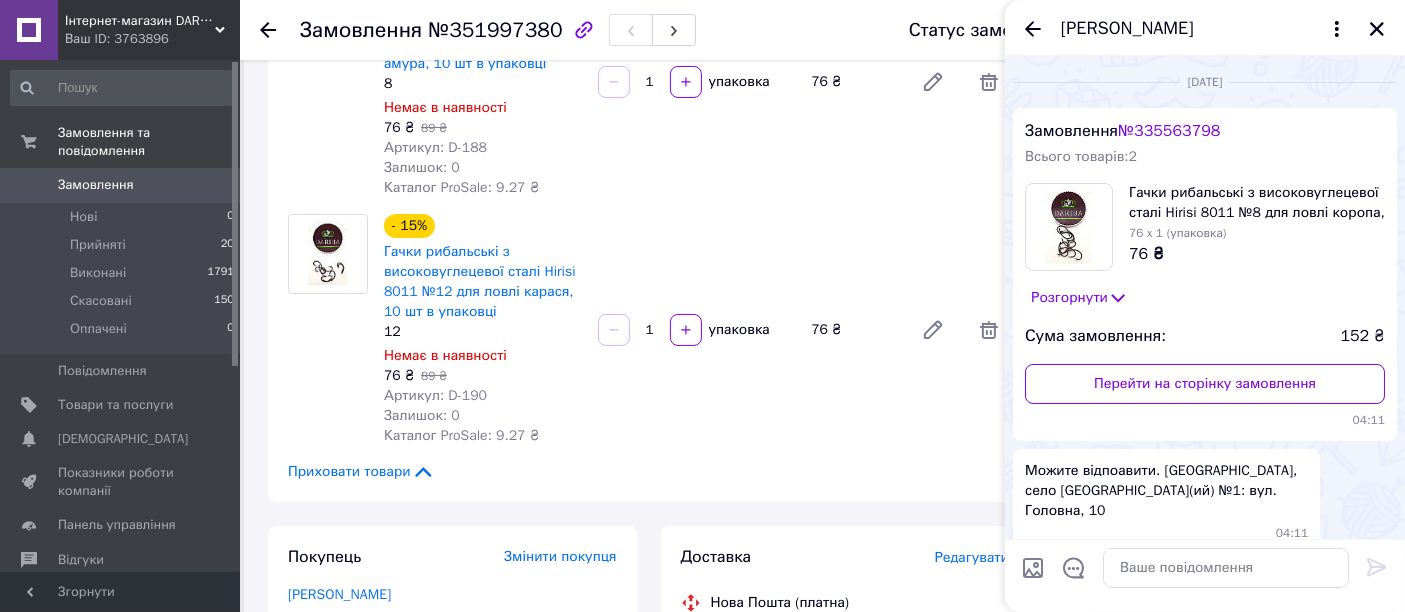scroll, scrollTop: 1631, scrollLeft: 0, axis: vertical 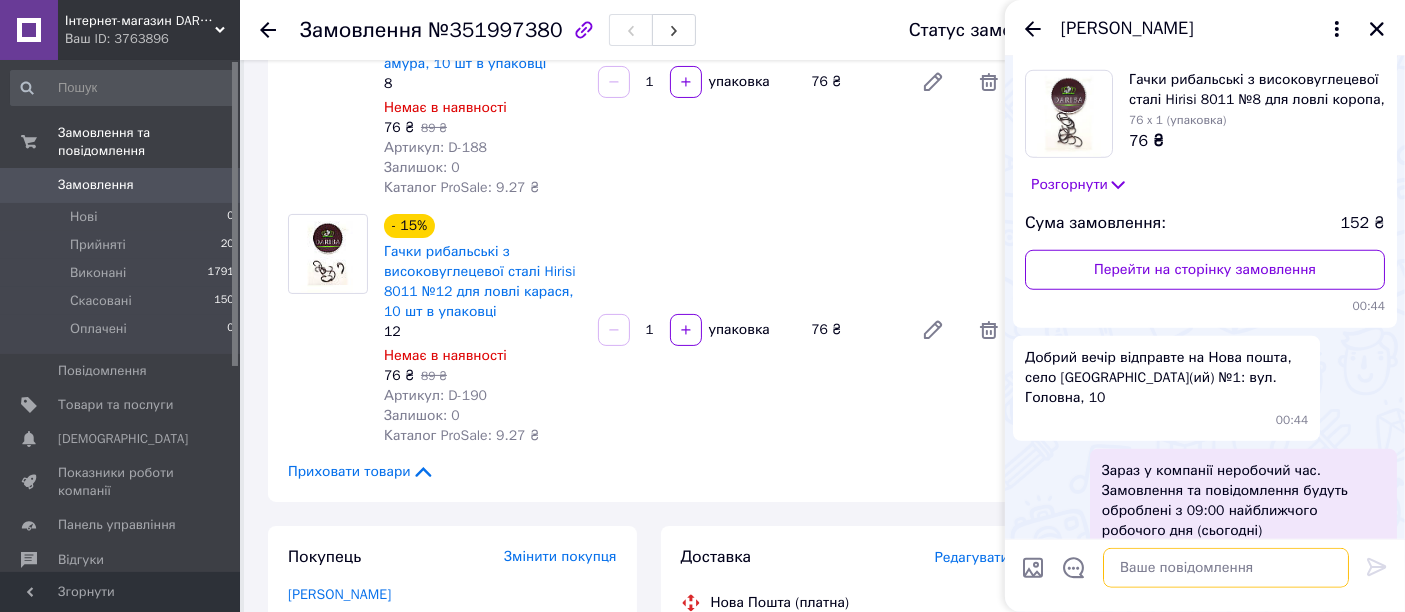 click at bounding box center (1226, 568) 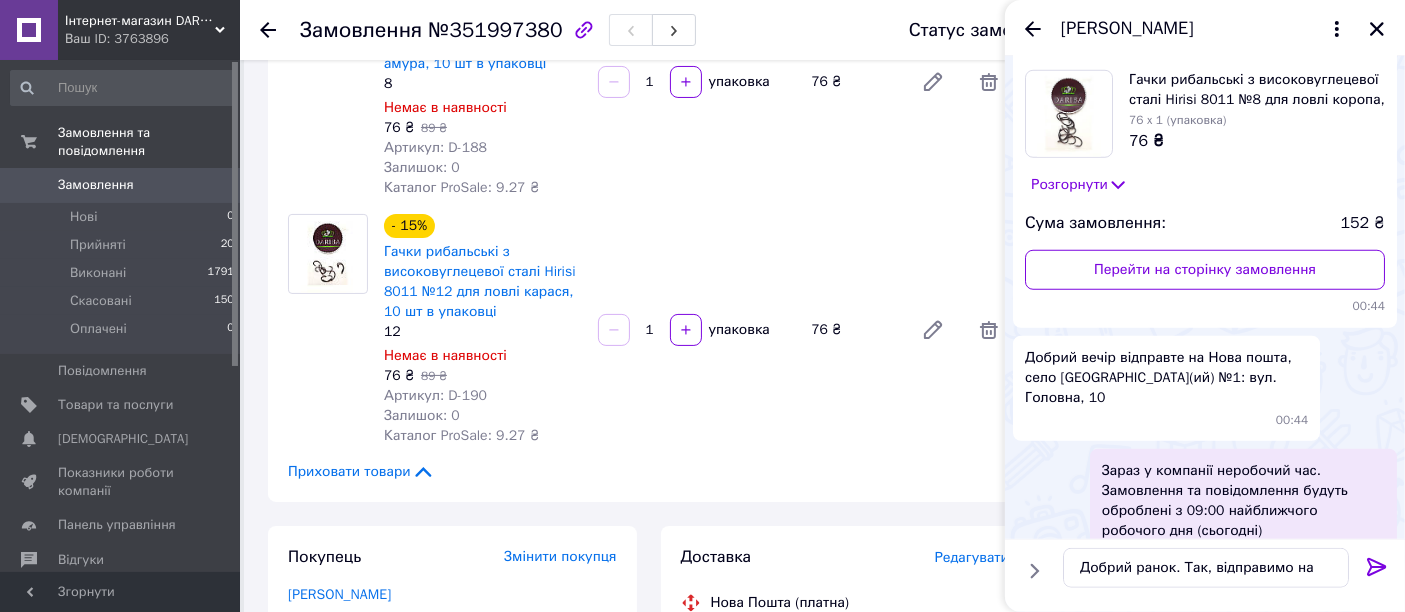 click on "Добрий вечір відправте на Нова пошта, село [GEOGRAPHIC_DATA](ий) №1: вул. Головна, 10" at bounding box center [1166, 378] 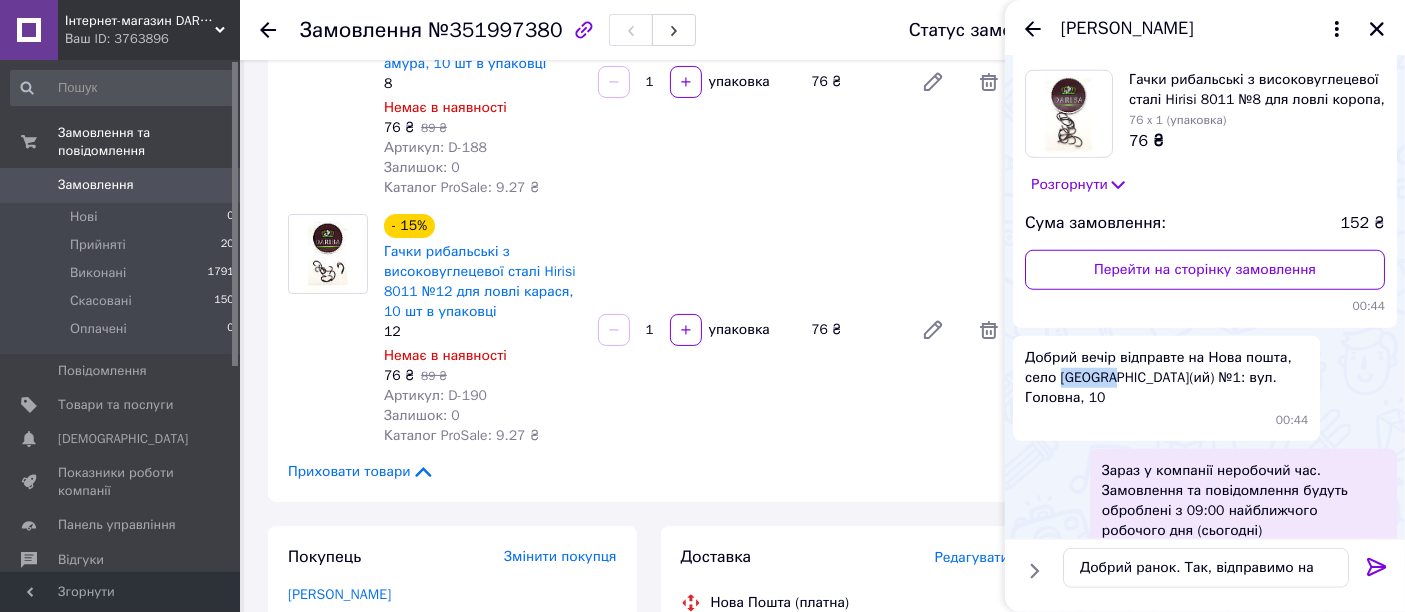 drag, startPoint x: 1059, startPoint y: 337, endPoint x: 1103, endPoint y: 343, distance: 44.407207 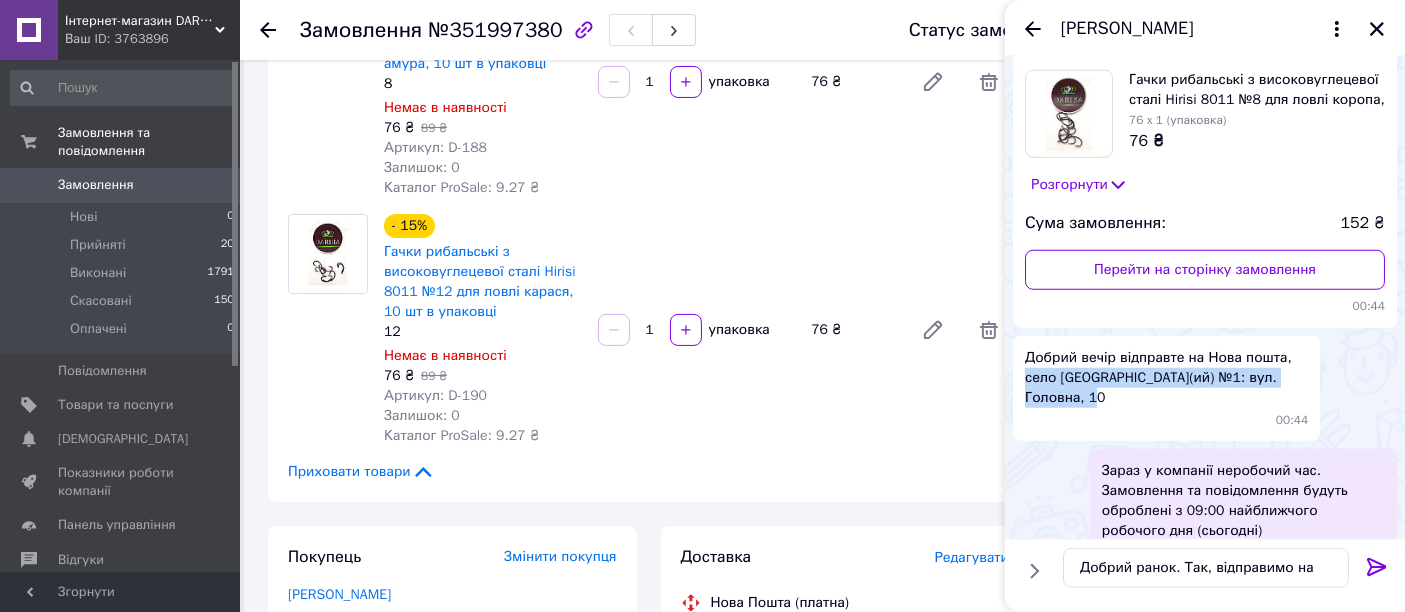 drag, startPoint x: 1027, startPoint y: 339, endPoint x: 1131, endPoint y: 359, distance: 105.90562 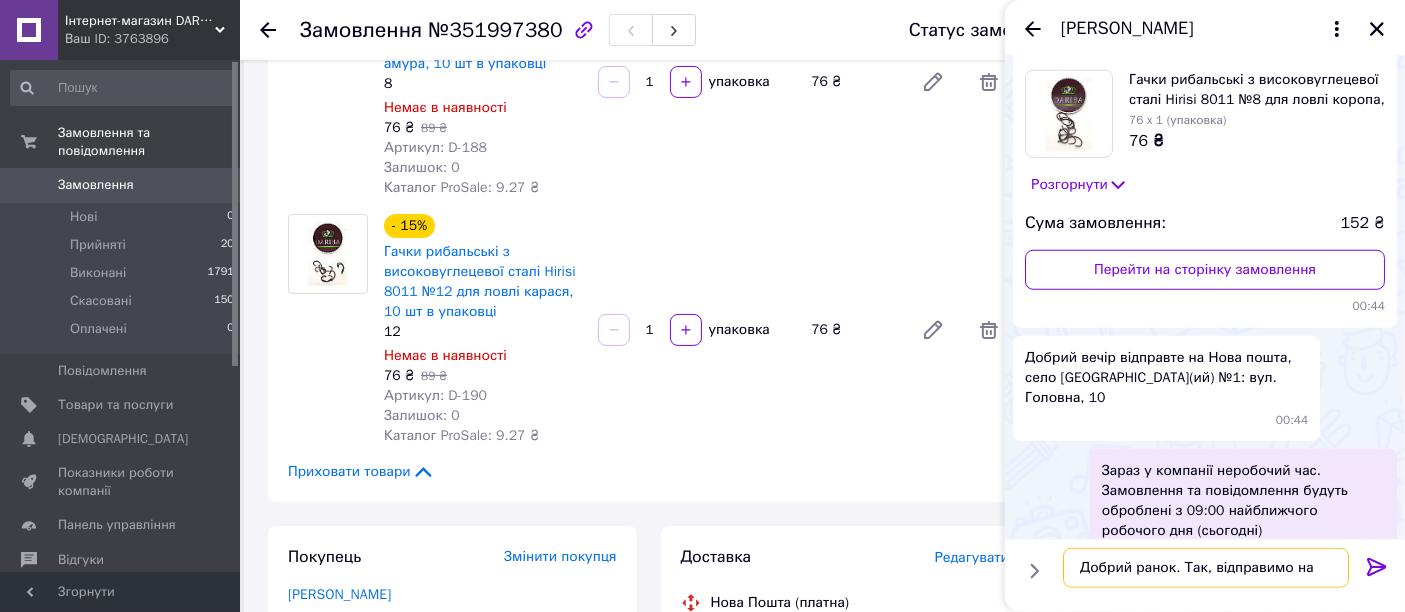 click on "Добрий ранок. Так, відправимо на" at bounding box center (1206, 568) 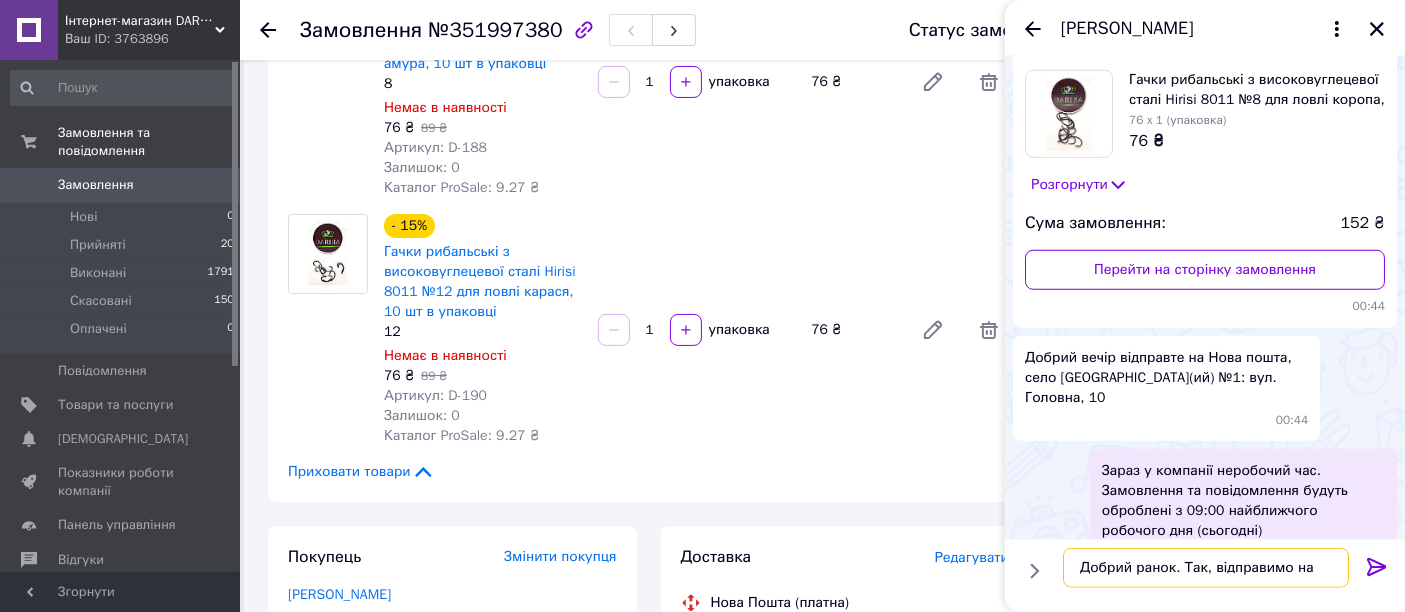 drag, startPoint x: 1274, startPoint y: 567, endPoint x: 1182, endPoint y: 561, distance: 92.19544 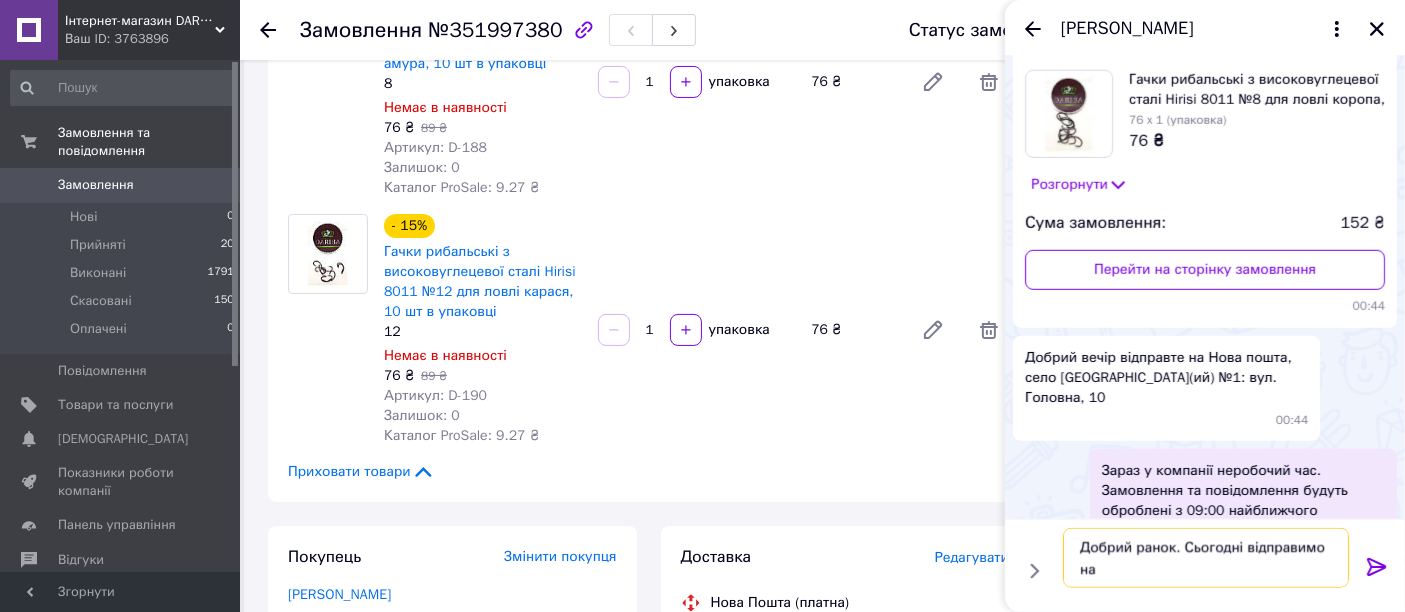 paste on "село [GEOGRAPHIC_DATA](ий) №1: вул. Головна, 10" 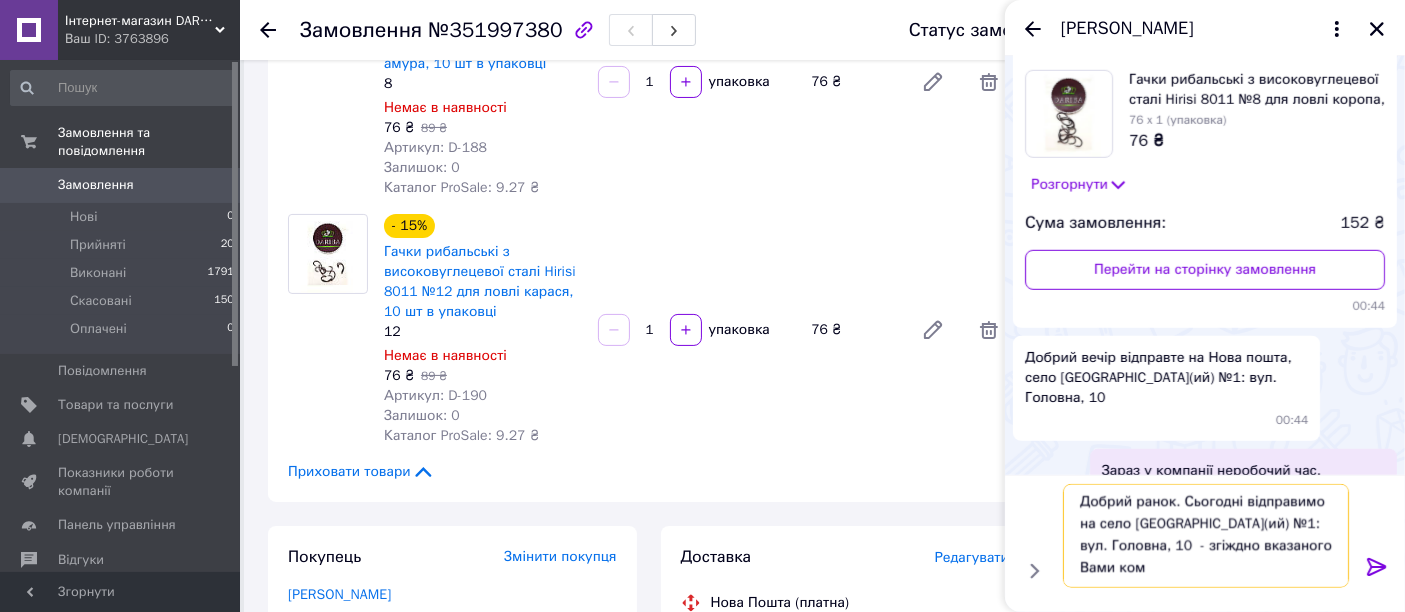 scroll, scrollTop: 1, scrollLeft: 0, axis: vertical 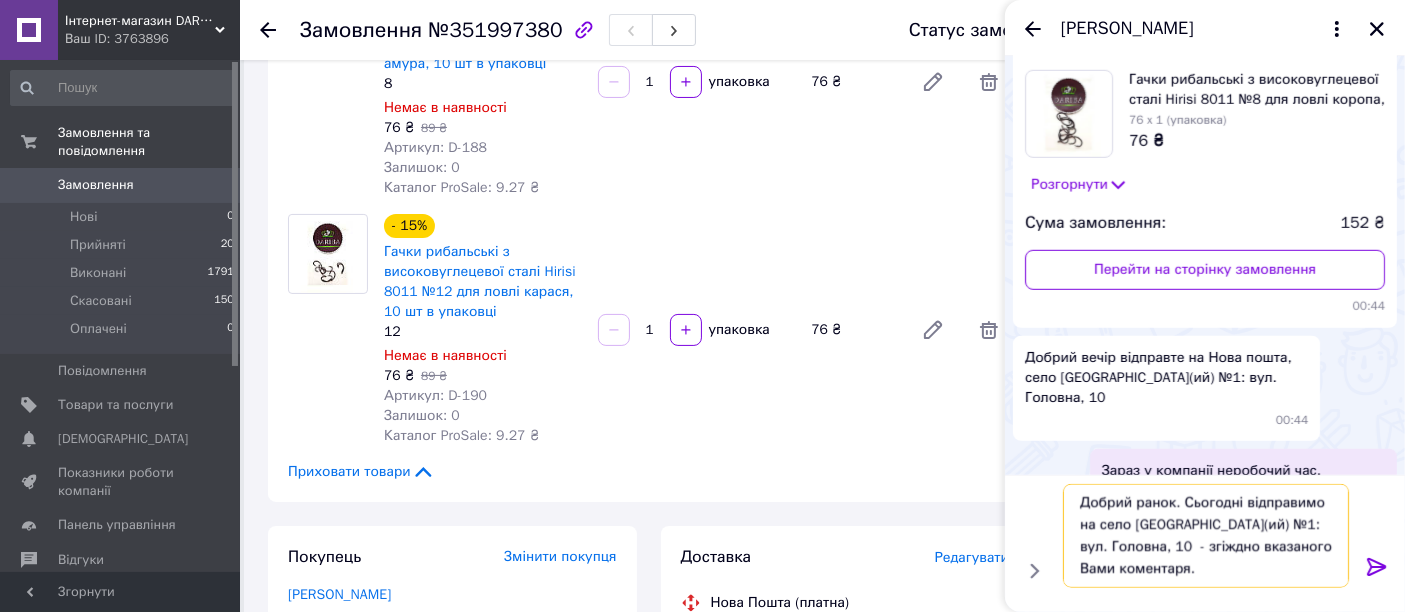 click on "Добрий ранок. Сьогодні відправимо на село [GEOGRAPHIC_DATA](ий) №1: вул. Головна, 10  - згіждно вказаного Вами коментаря." at bounding box center [1206, 536] 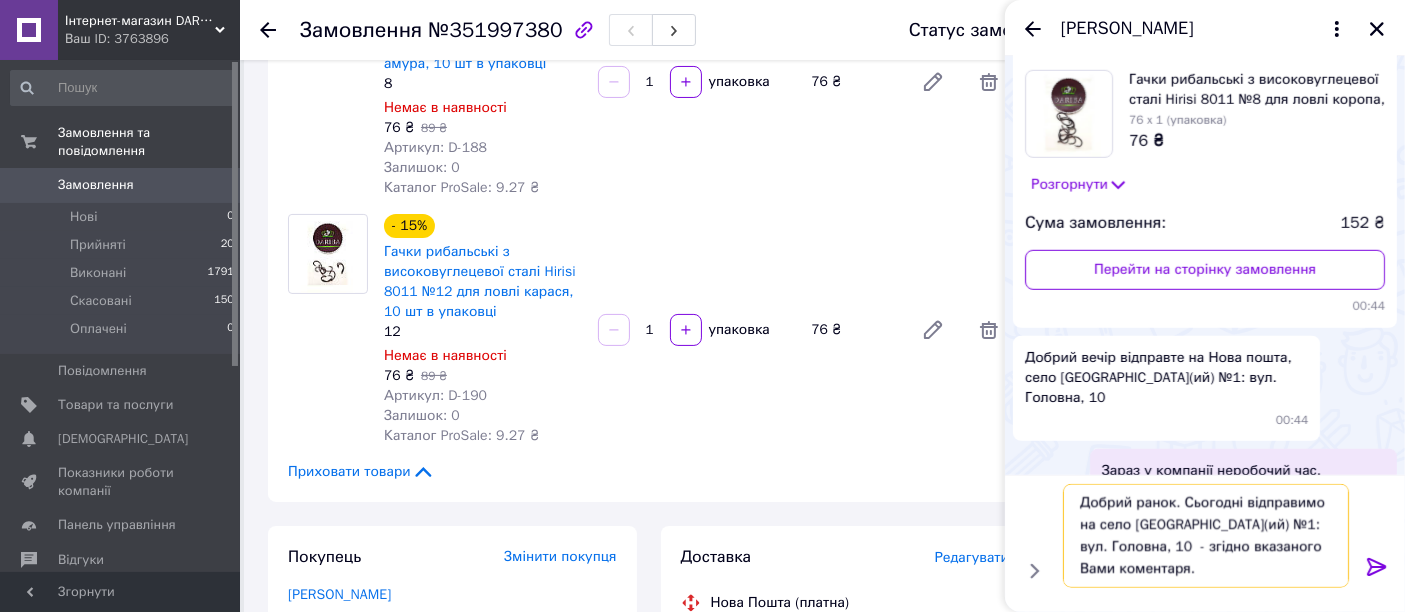 click on "Добрий ранок. Сьогодні відправимо на село [GEOGRAPHIC_DATA](ий) №1: вул. Головна, 10  - згідно вказаного Вами коментаря." at bounding box center (1206, 536) 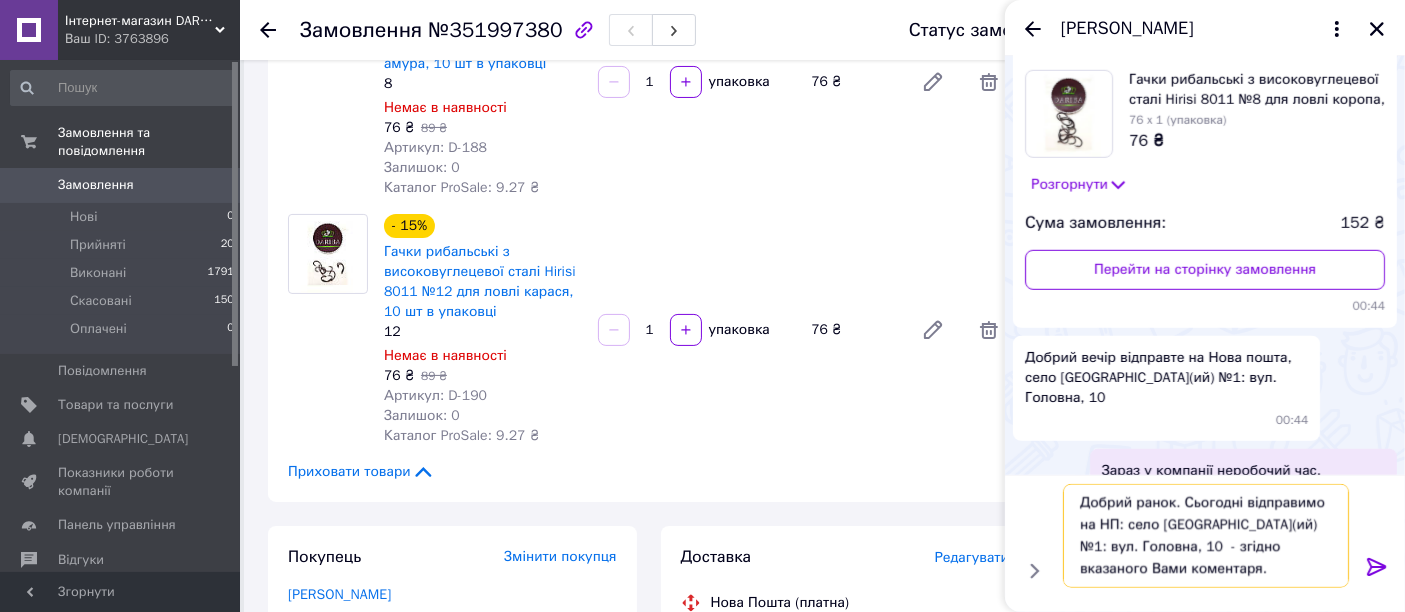 click on "Добрий ранок. Сьогодні відправимо на НП: село [GEOGRAPHIC_DATA](ий) №1: вул. Головна, 10  - згідно вказаного Вами коментаря." at bounding box center (1206, 536) 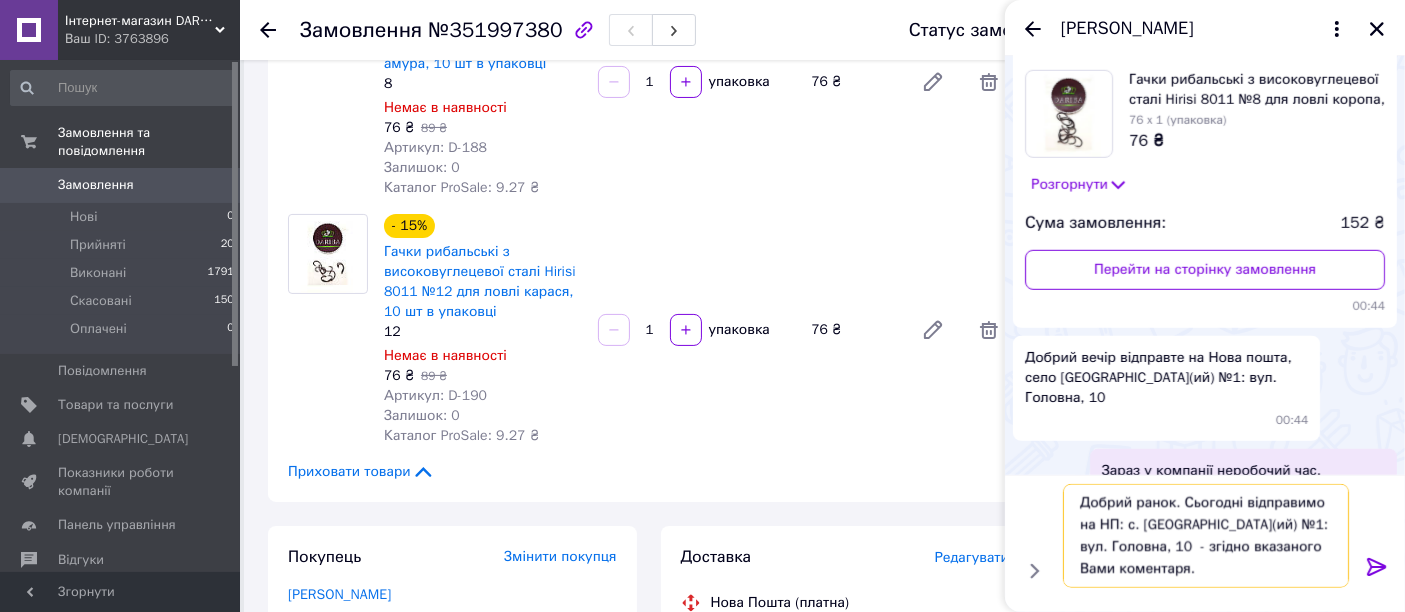 type on "Добрий ранок. Сьогодні відправимо на НП: с. [GEOGRAPHIC_DATA](ий) №1: вул. Головна, 10  - згідно вказаного Вами коментаря." 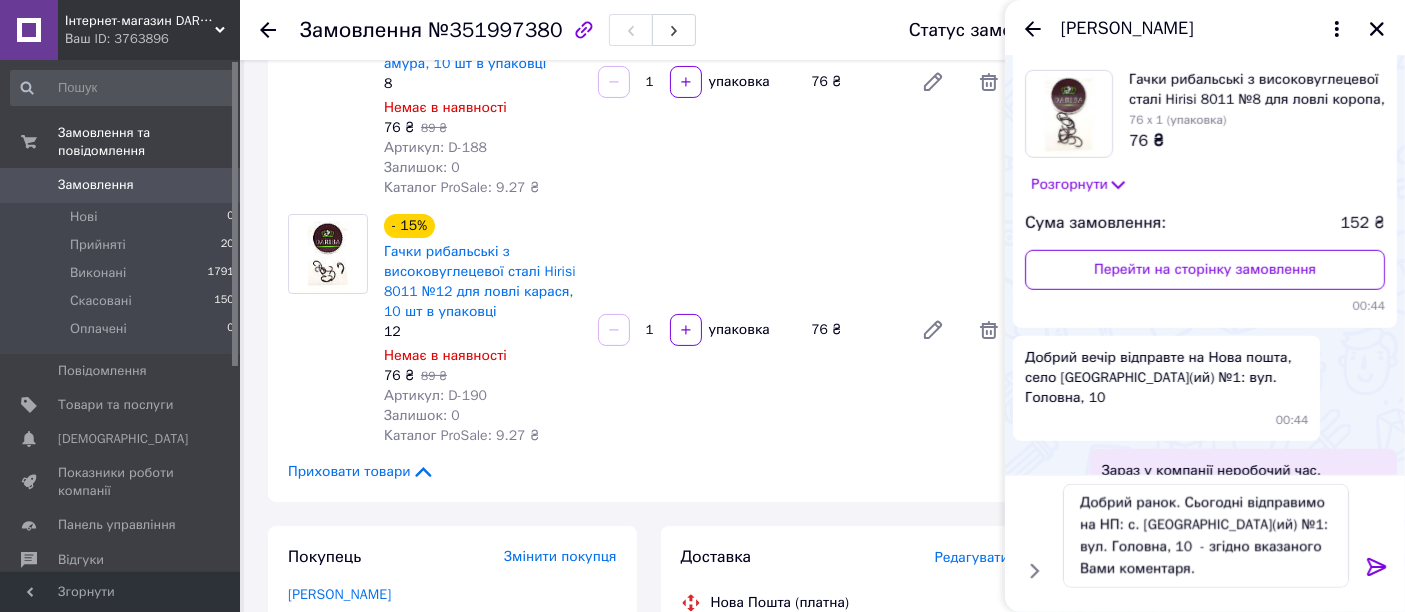 click 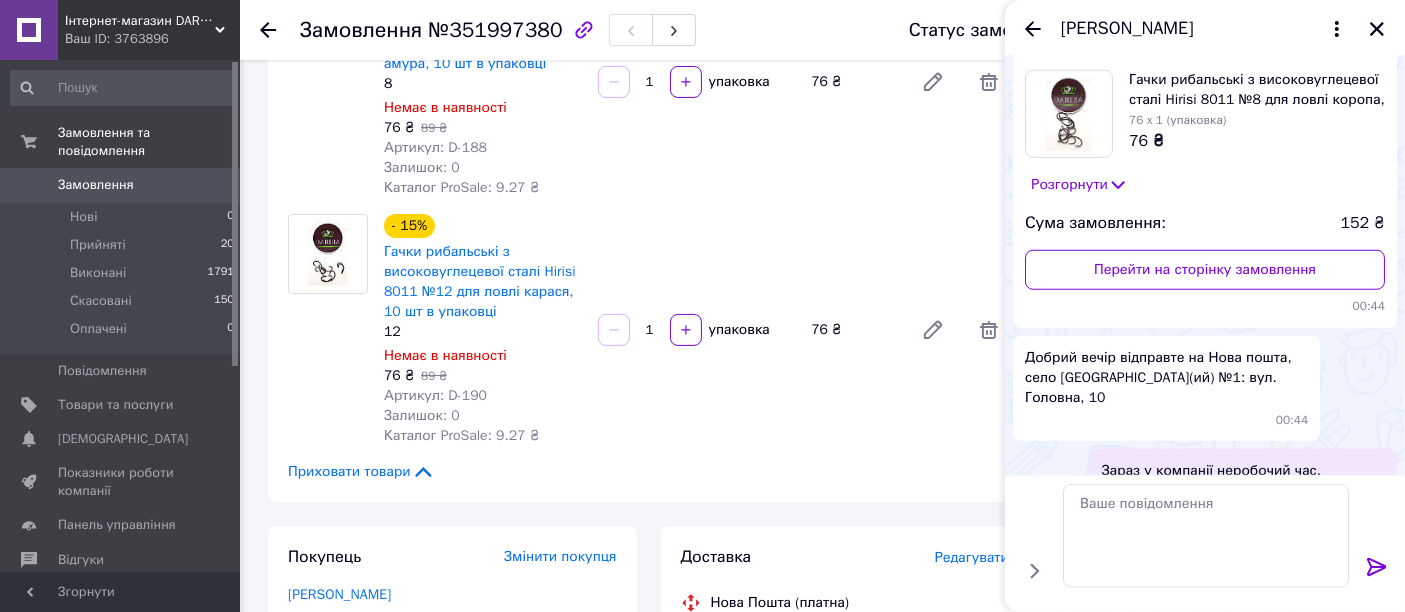scroll, scrollTop: 0, scrollLeft: 0, axis: both 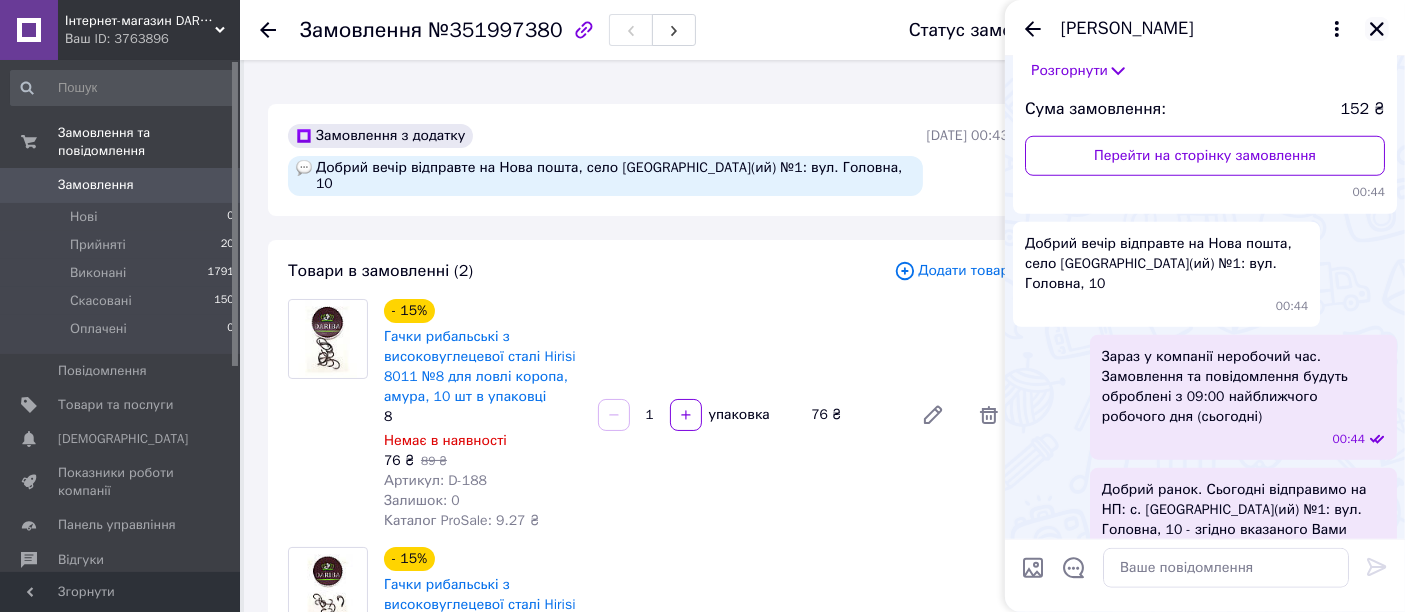 click 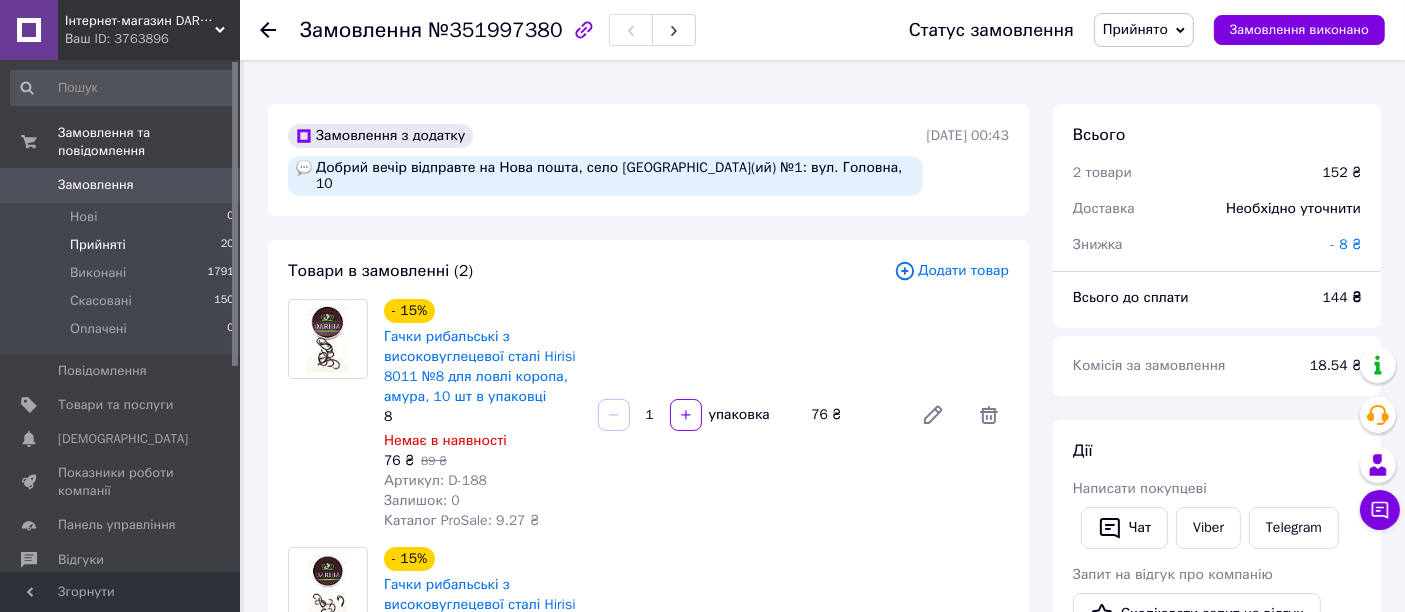click on "Прийняті" at bounding box center (98, 245) 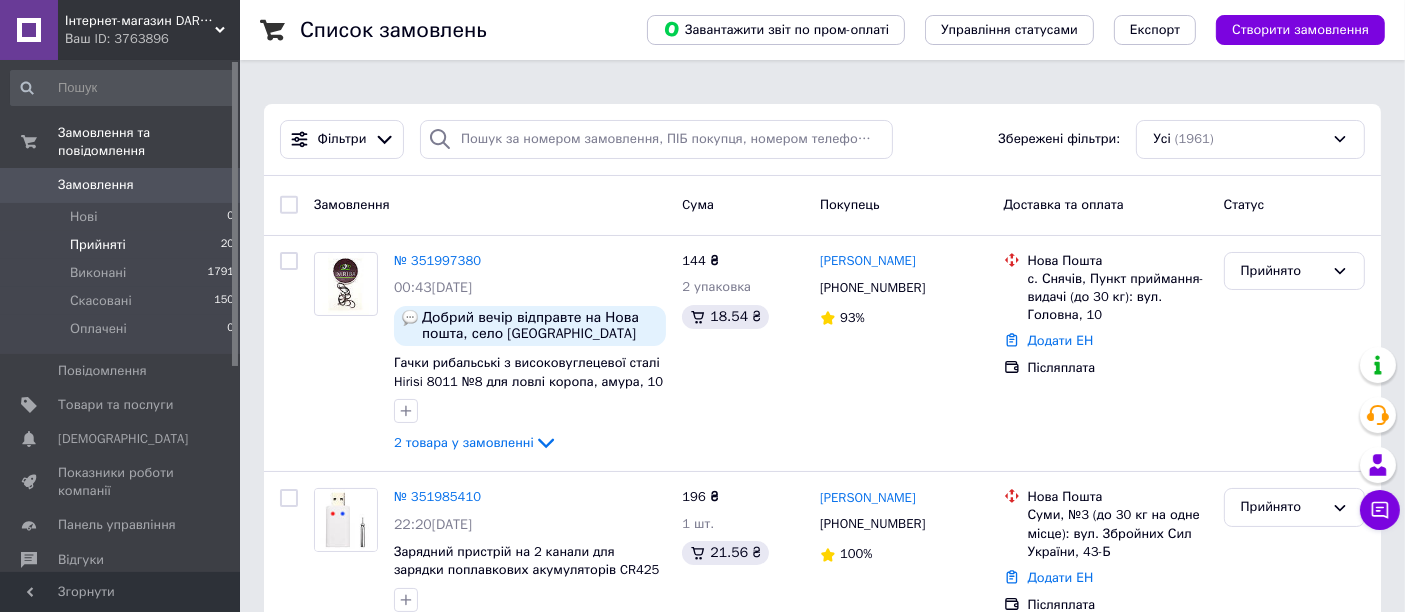 click on "Прийняті" at bounding box center (98, 245) 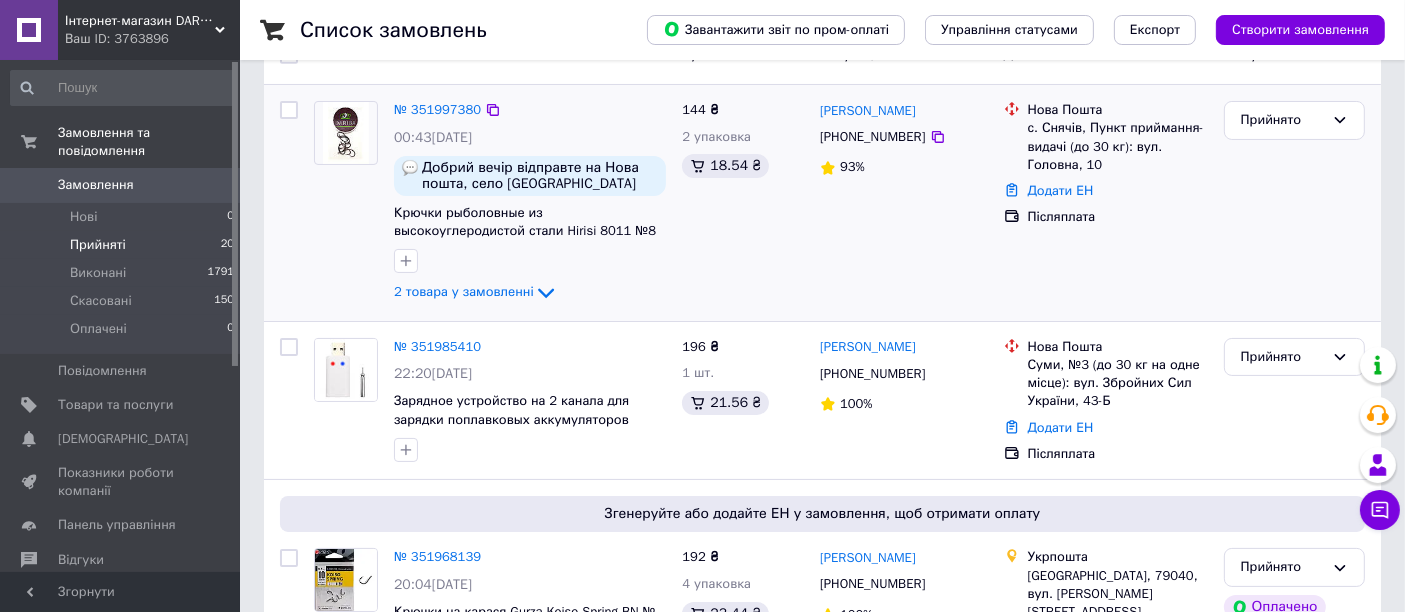 scroll, scrollTop: 333, scrollLeft: 0, axis: vertical 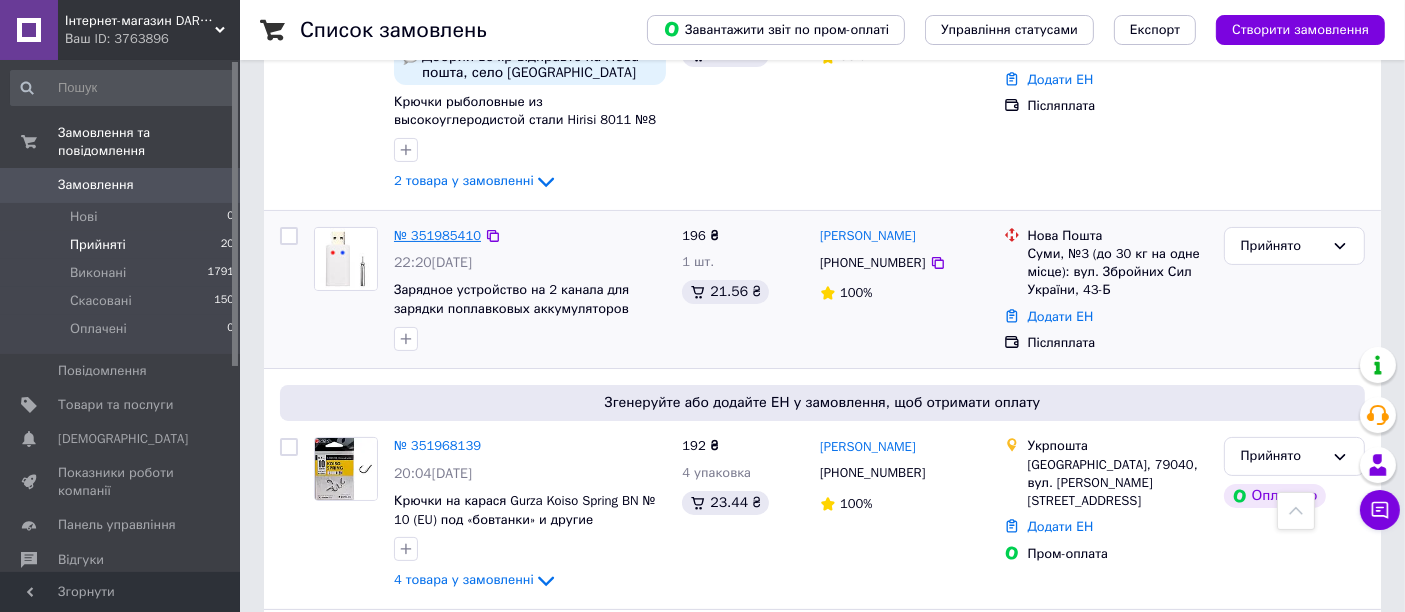 click on "№ 351985410" at bounding box center (437, 235) 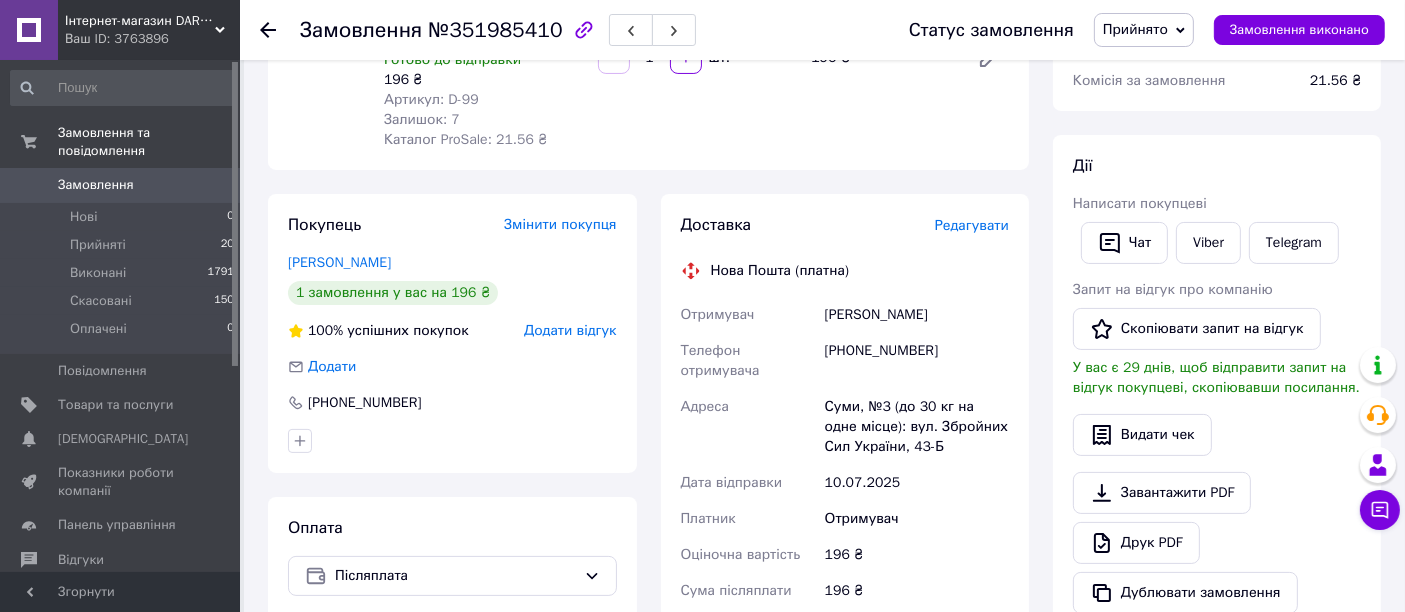 scroll, scrollTop: 333, scrollLeft: 0, axis: vertical 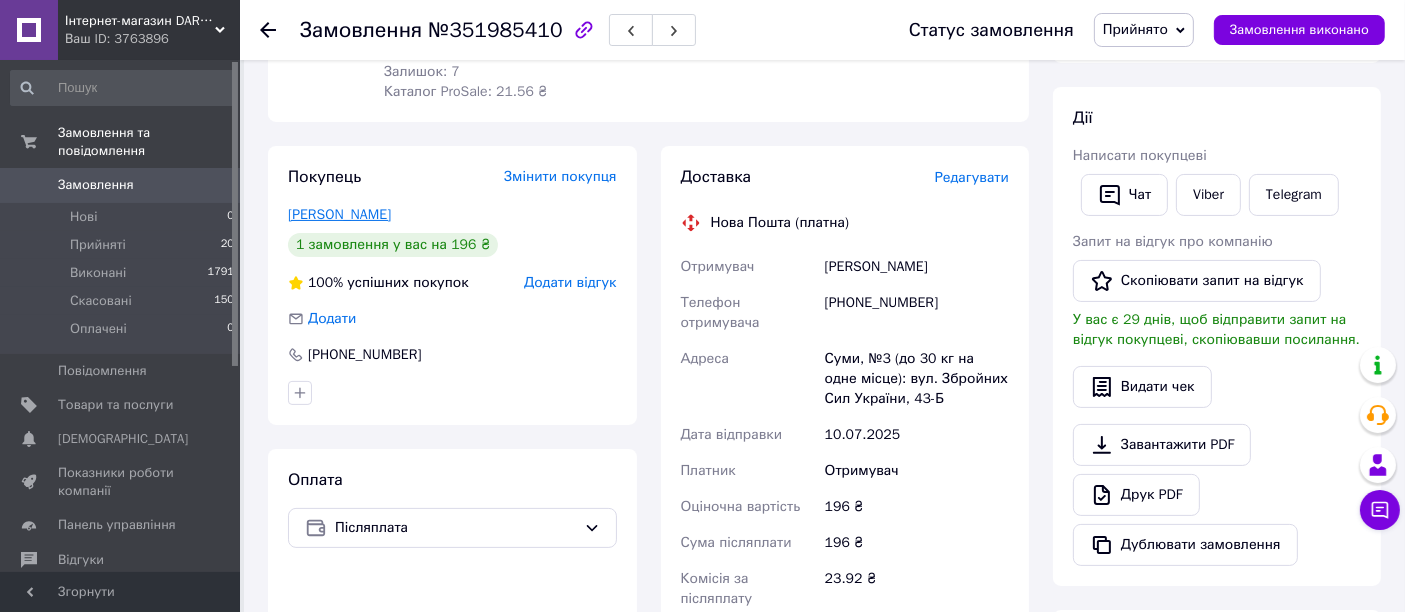 click on "[PERSON_NAME]" at bounding box center (339, 214) 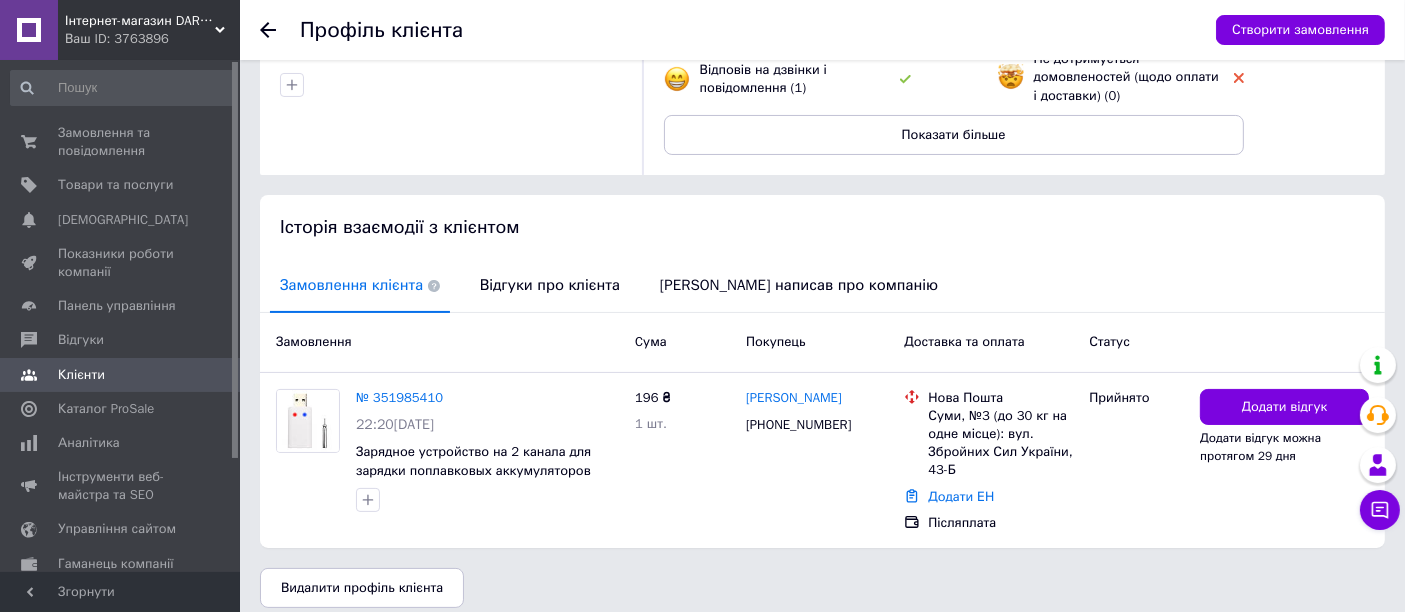 scroll, scrollTop: 295, scrollLeft: 0, axis: vertical 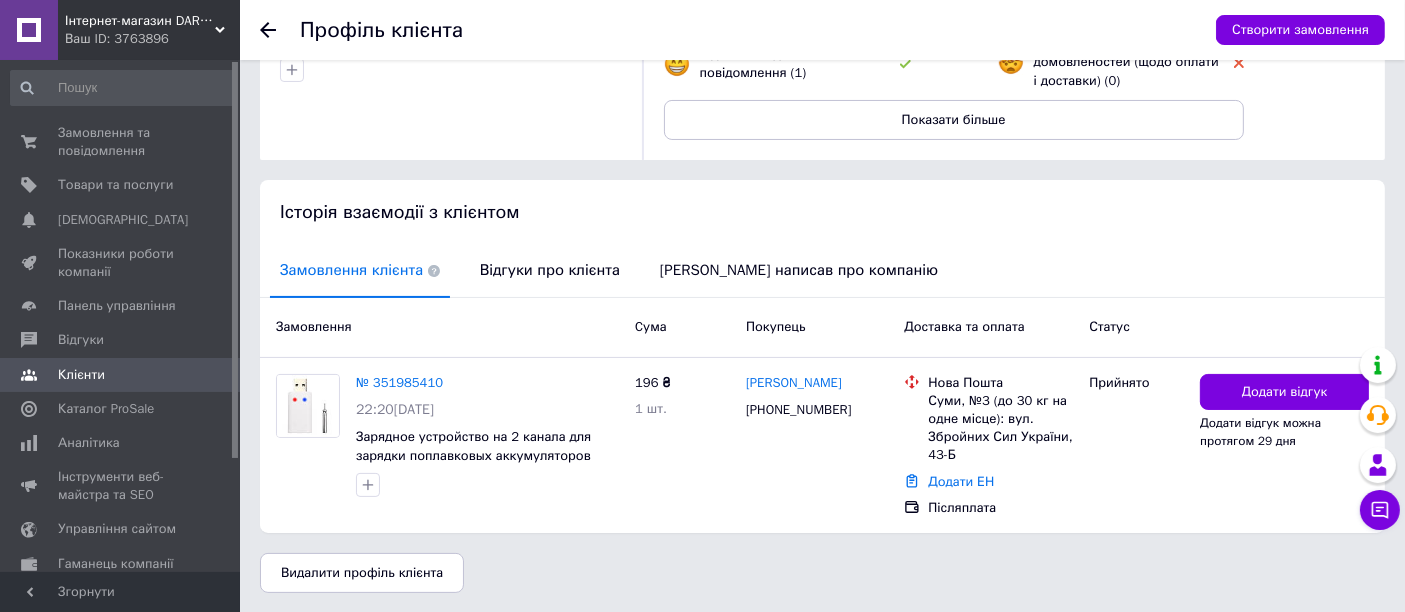 click 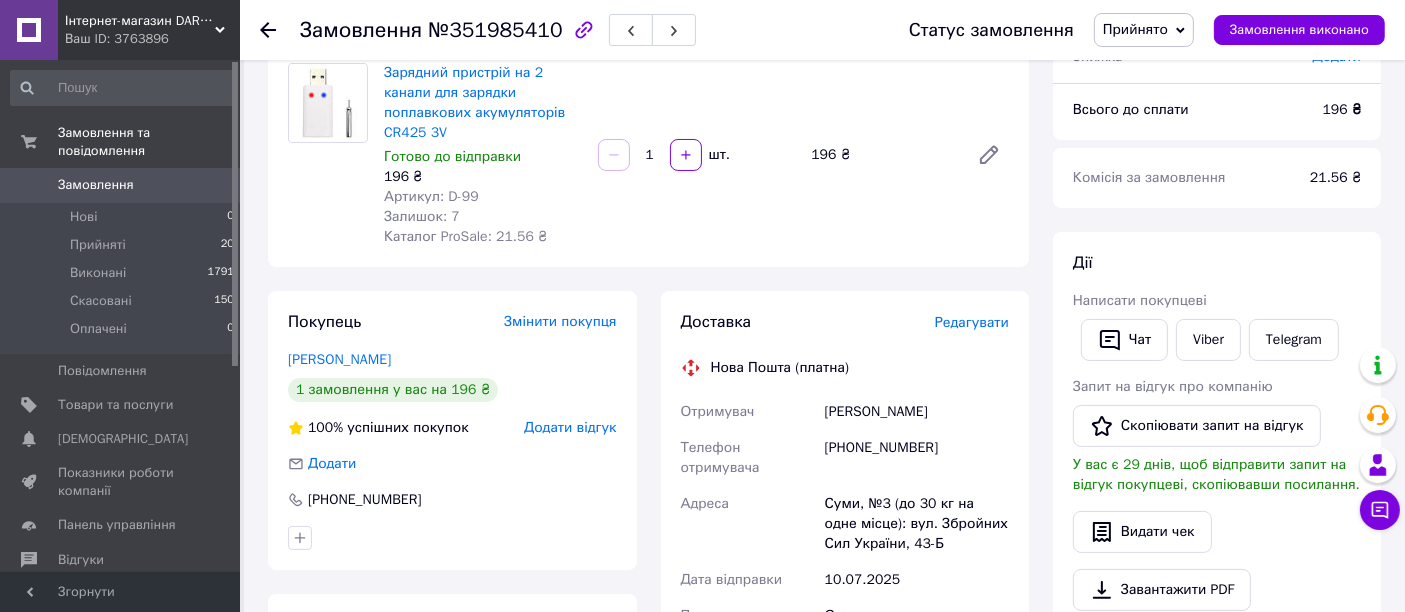 scroll, scrollTop: 333, scrollLeft: 0, axis: vertical 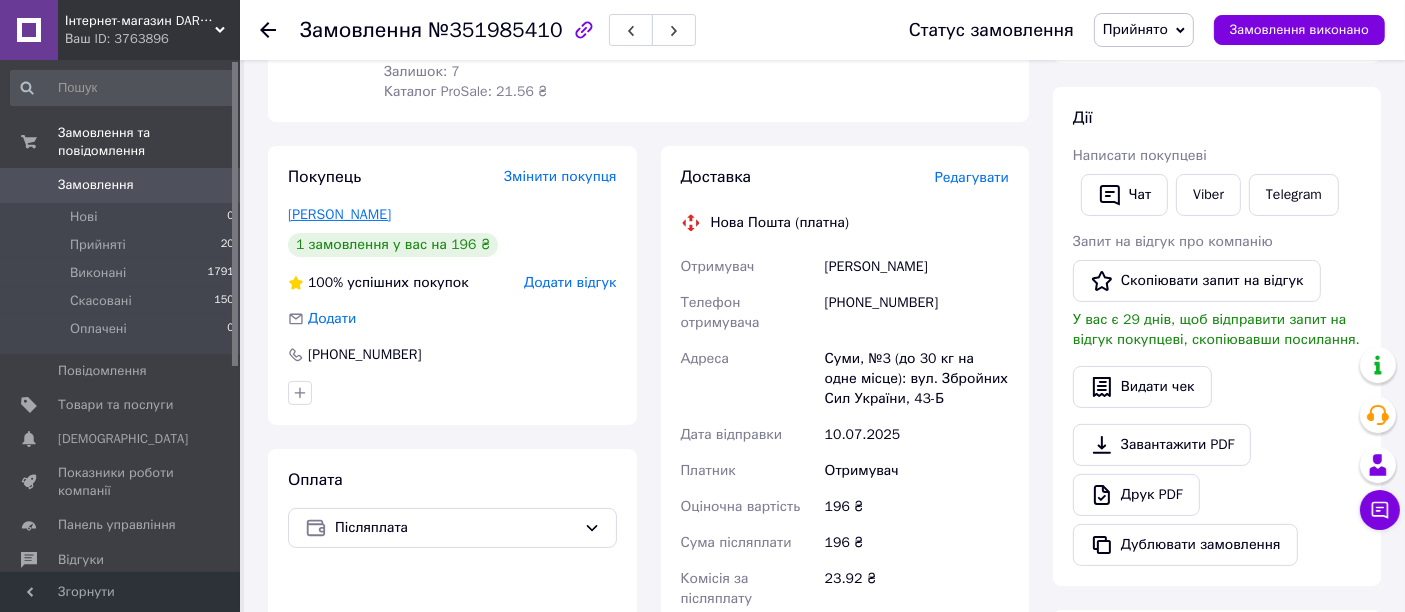 click on "[PERSON_NAME]" at bounding box center [339, 214] 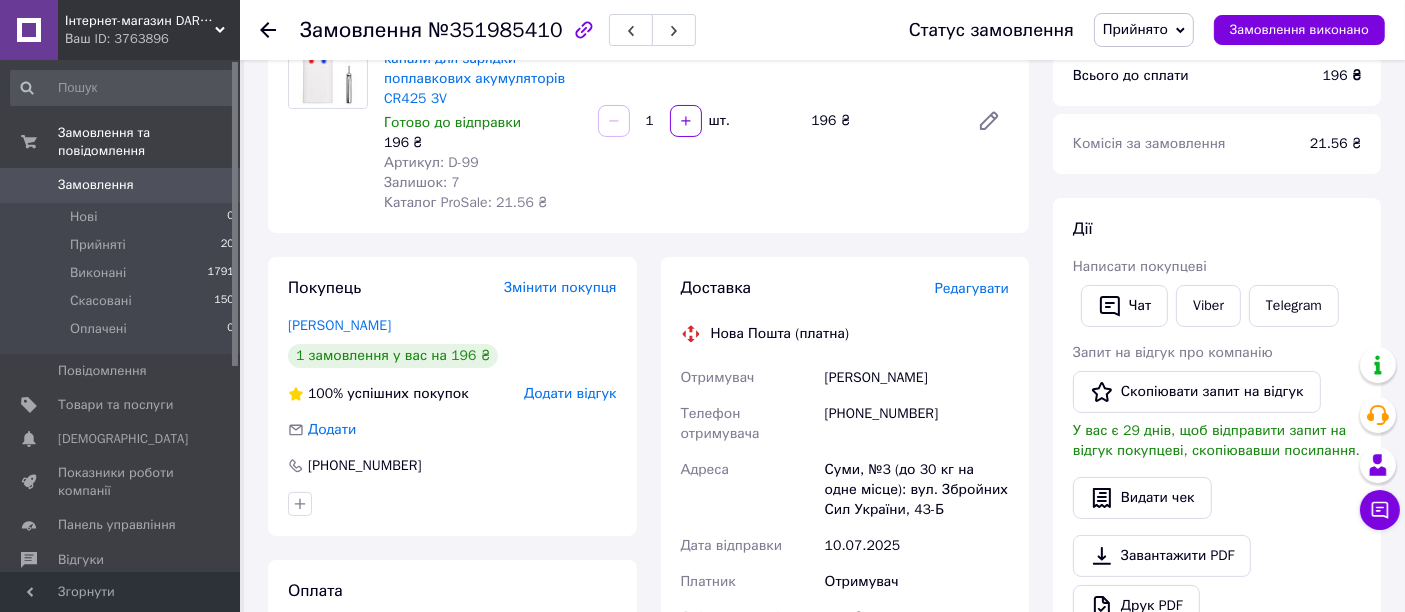 scroll, scrollTop: 98, scrollLeft: 0, axis: vertical 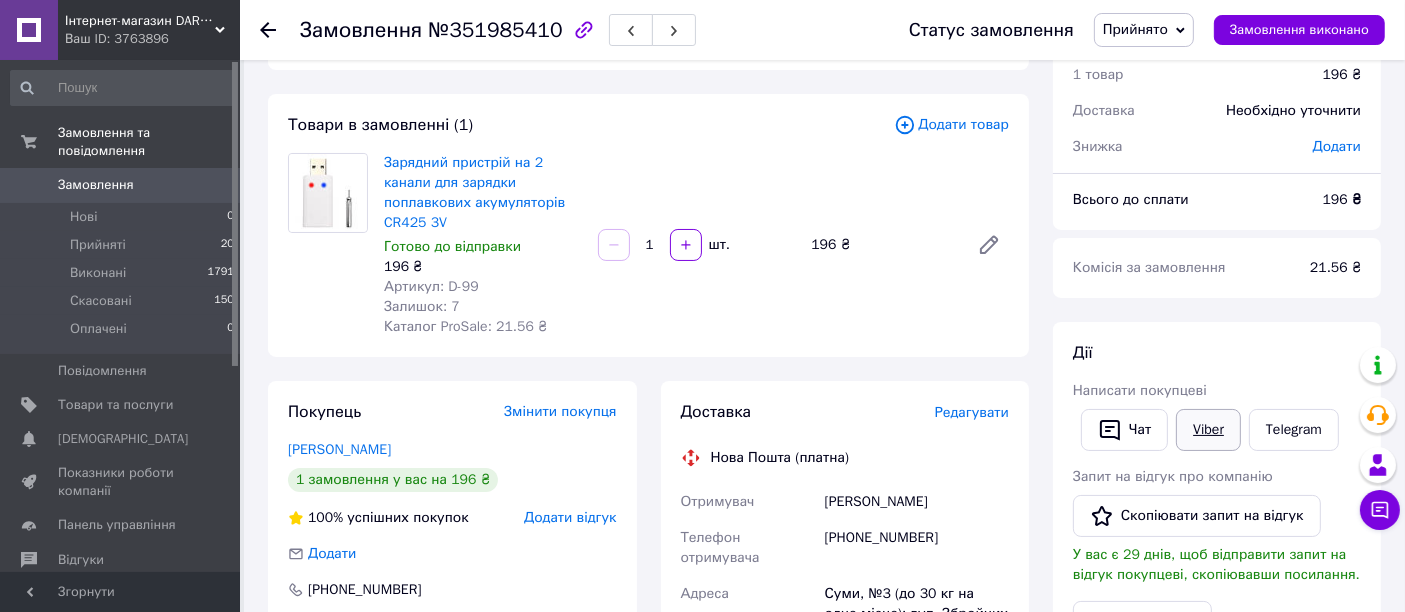 click on "Viber" at bounding box center (1208, 430) 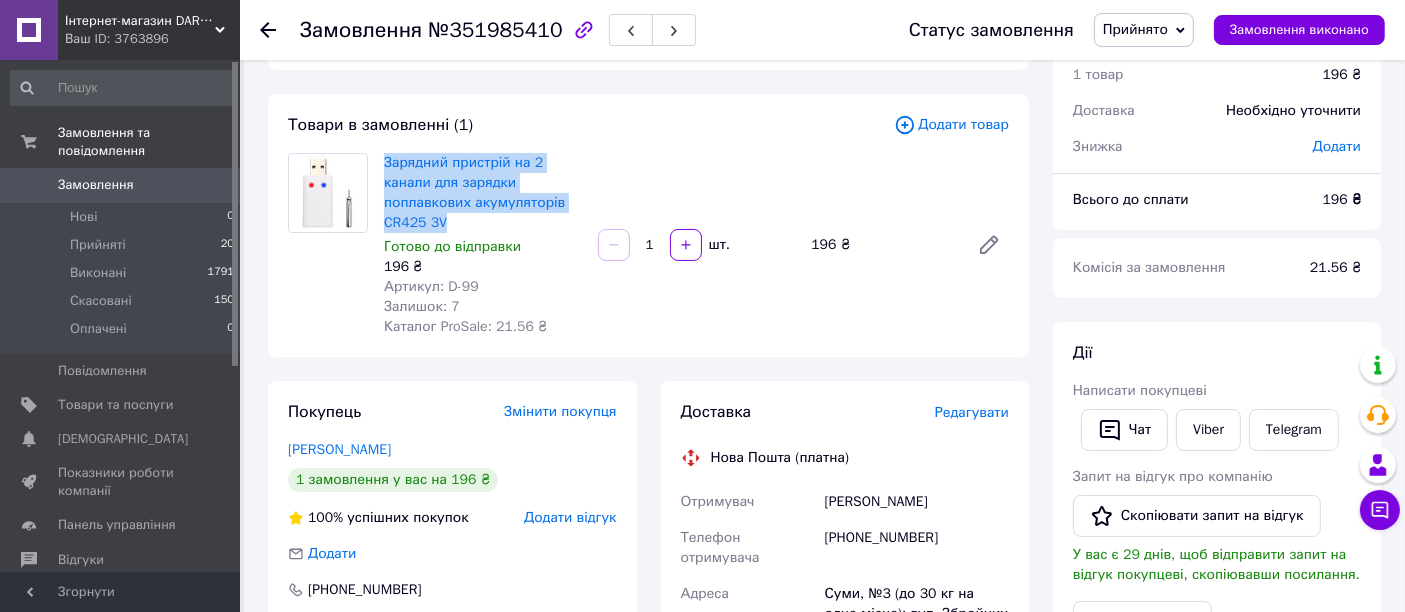 drag, startPoint x: 465, startPoint y: 224, endPoint x: 380, endPoint y: 163, distance: 104.62313 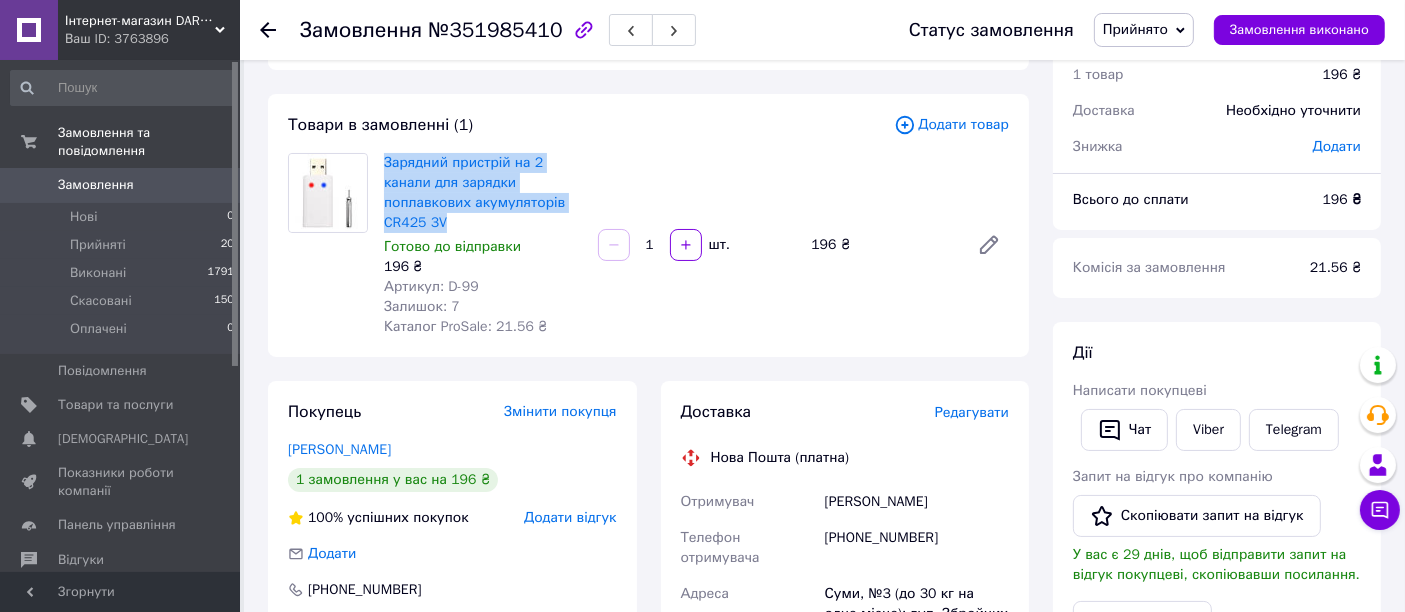 copy on "Зарядний пристрій на 2 канали для зарядки поплавкових акумуляторів CR425 3V" 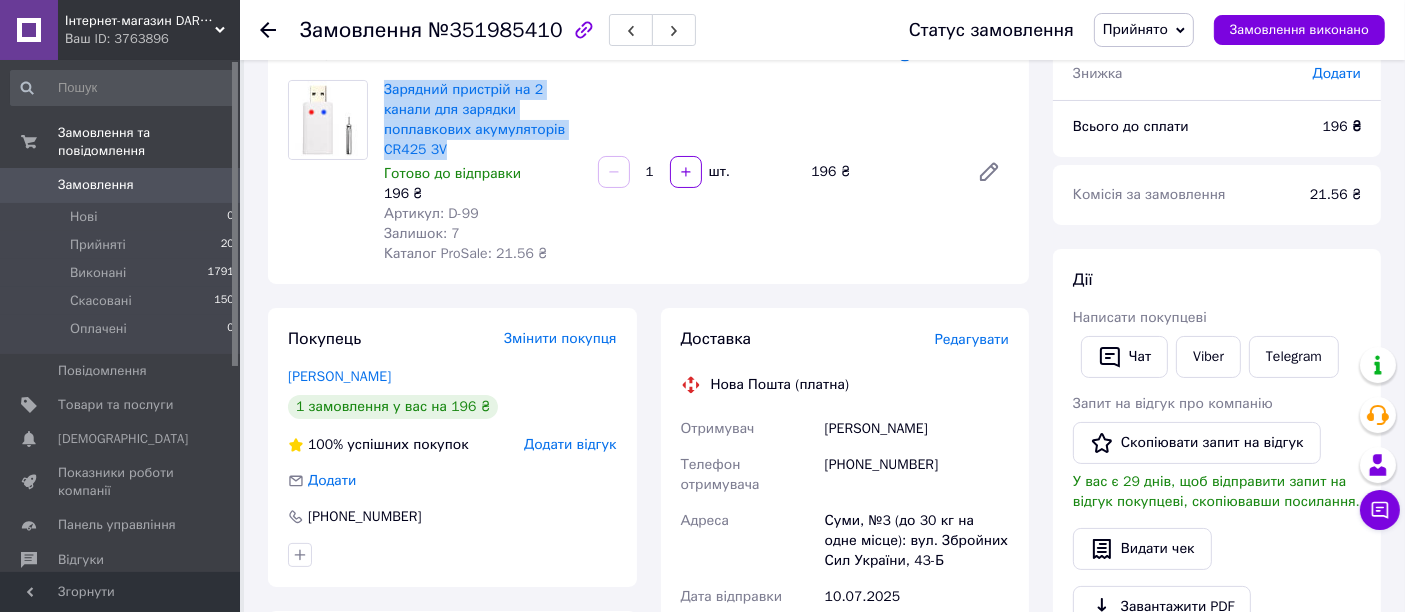scroll, scrollTop: 320, scrollLeft: 0, axis: vertical 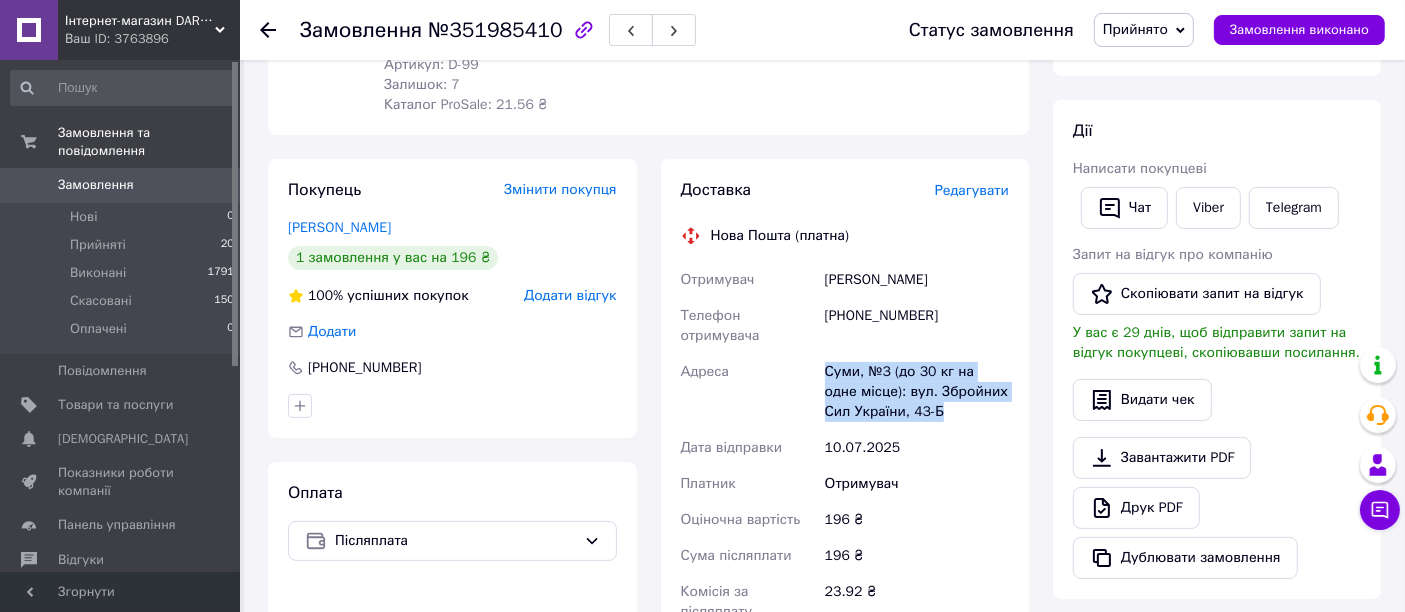 drag, startPoint x: 917, startPoint y: 390, endPoint x: 820, endPoint y: 352, distance: 104.177734 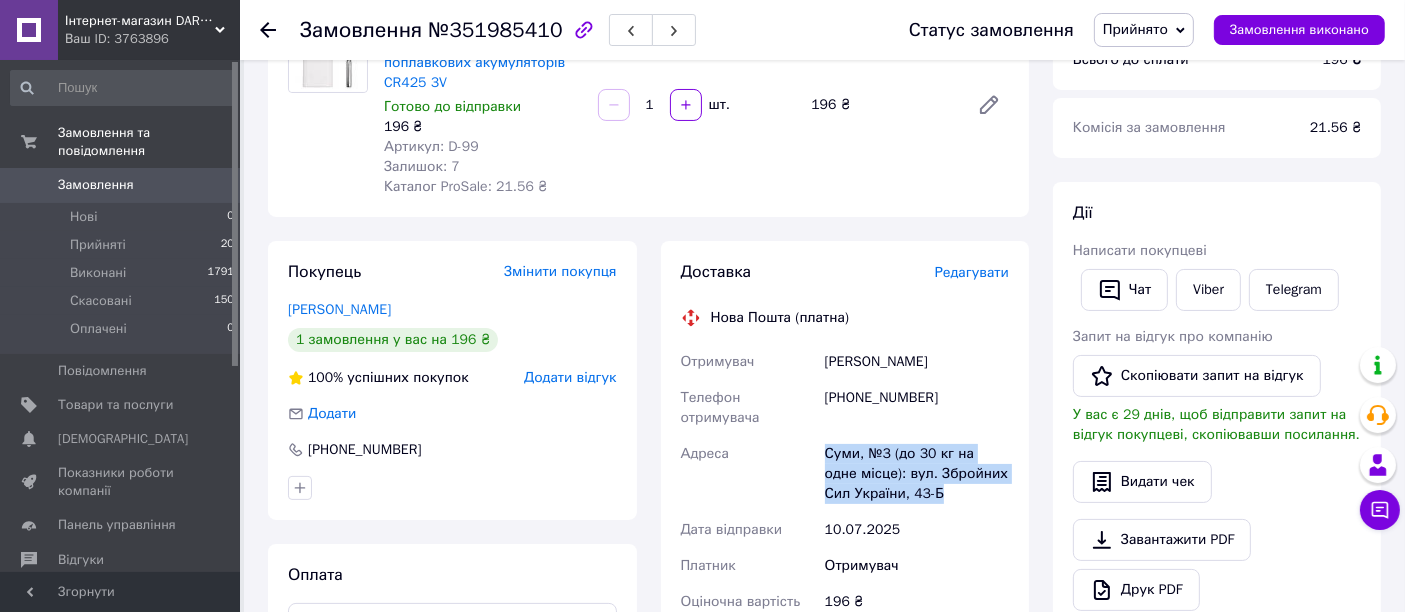 scroll, scrollTop: 444, scrollLeft: 0, axis: vertical 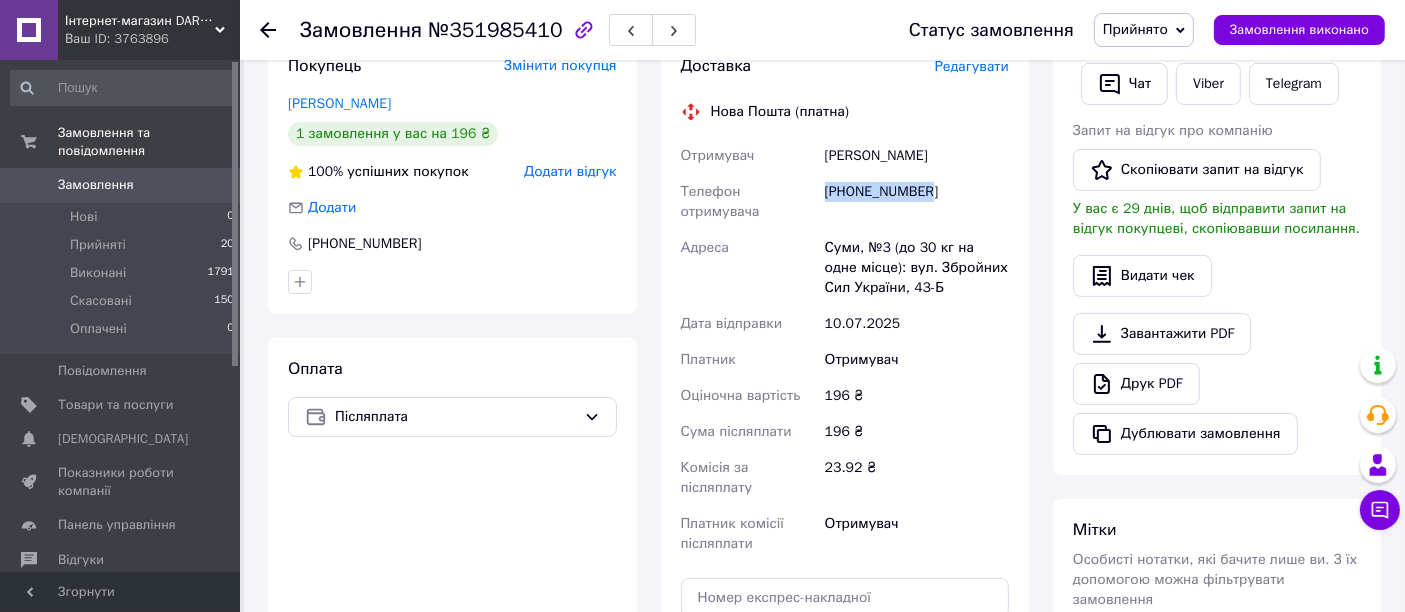 drag, startPoint x: 925, startPoint y: 192, endPoint x: 825, endPoint y: 199, distance: 100.2447 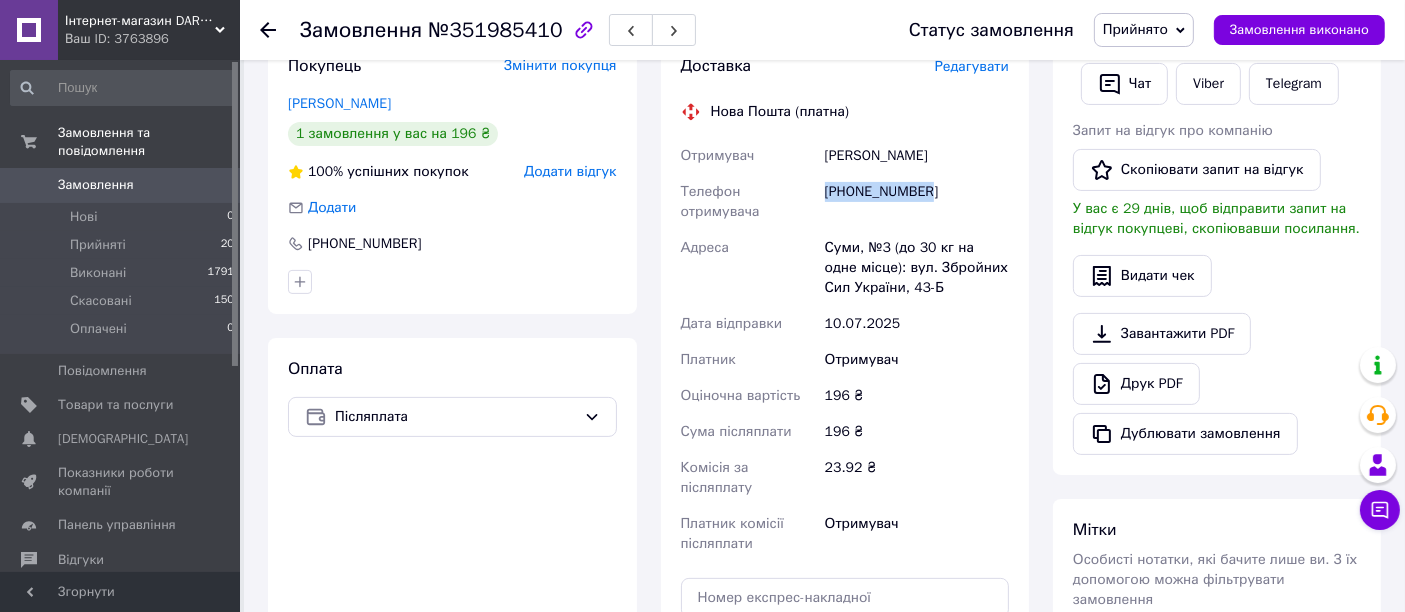copy on "[PHONE_NUMBER]" 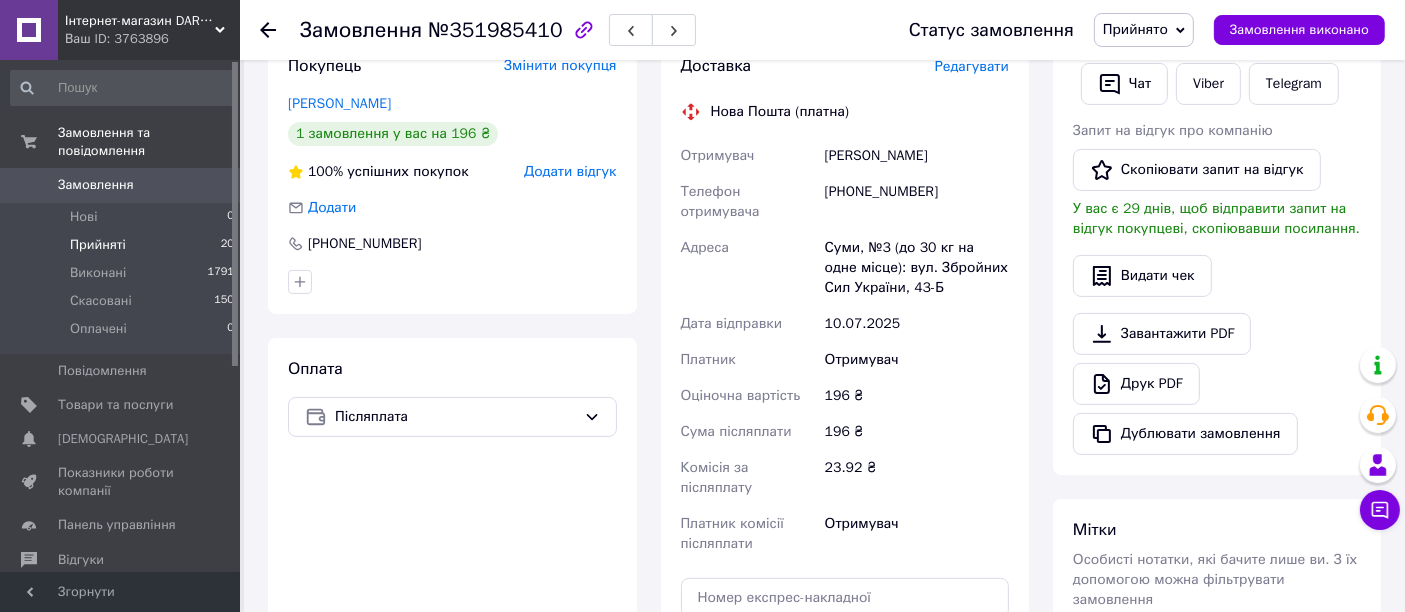 click on "Прийняті" at bounding box center (98, 245) 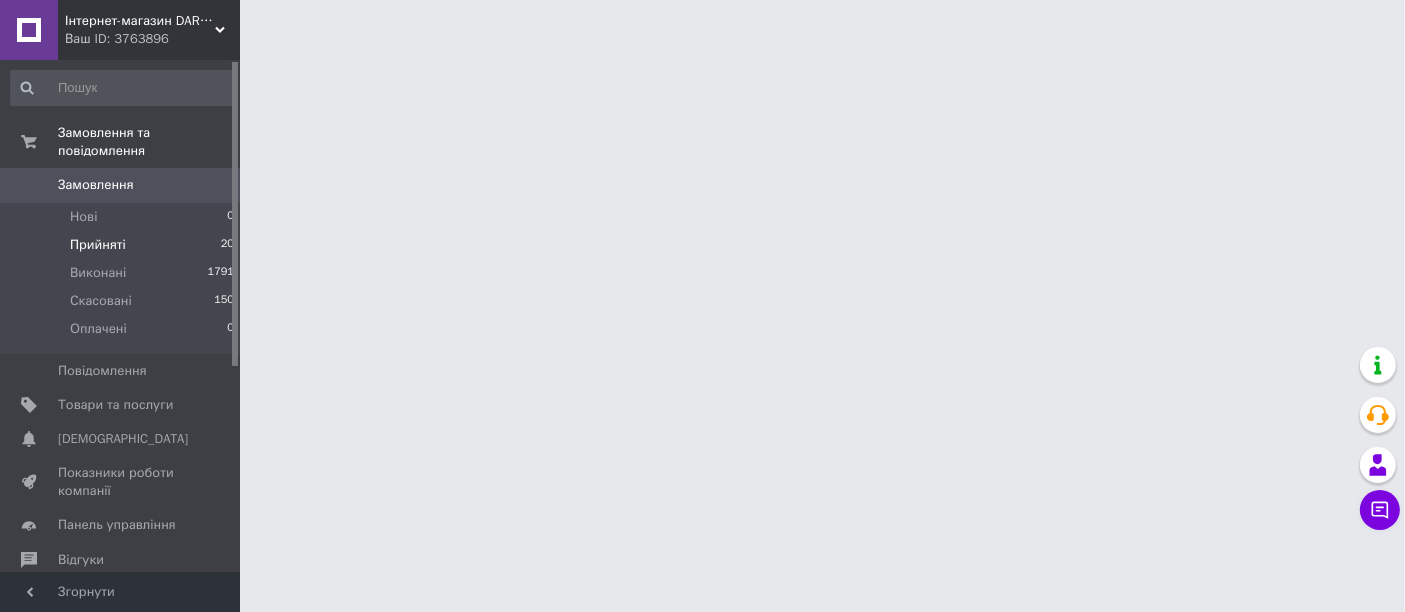 scroll, scrollTop: 0, scrollLeft: 0, axis: both 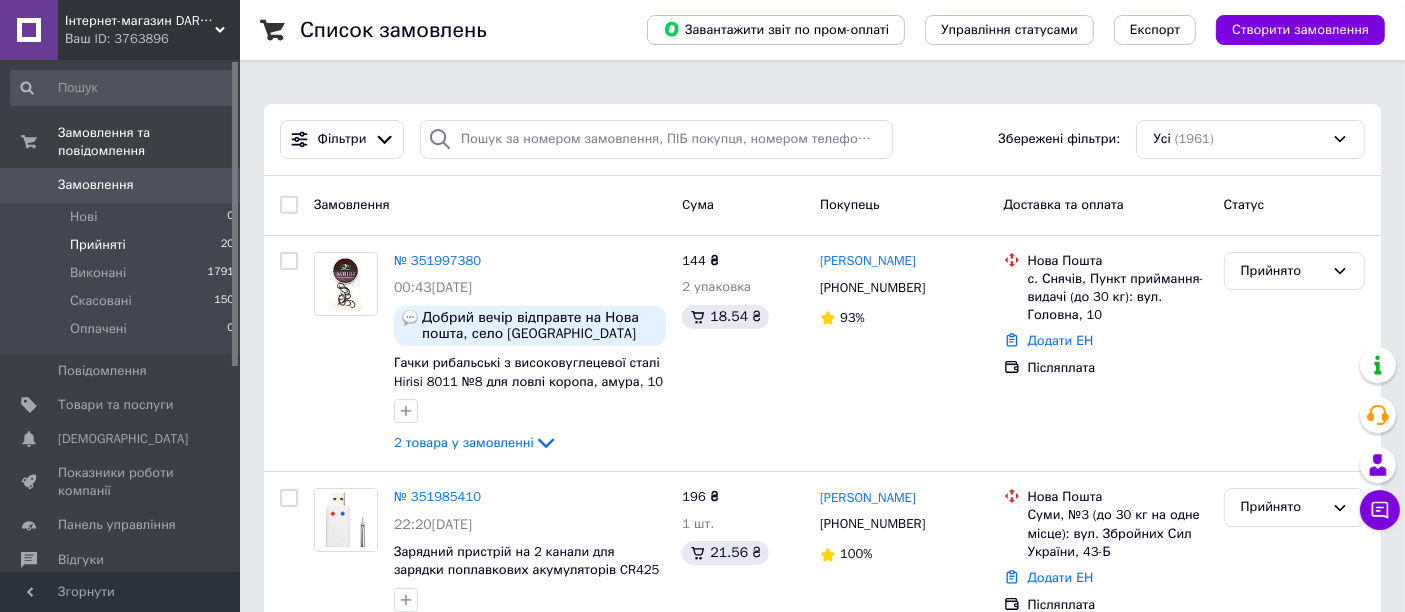 click on "Прийняті" at bounding box center (98, 245) 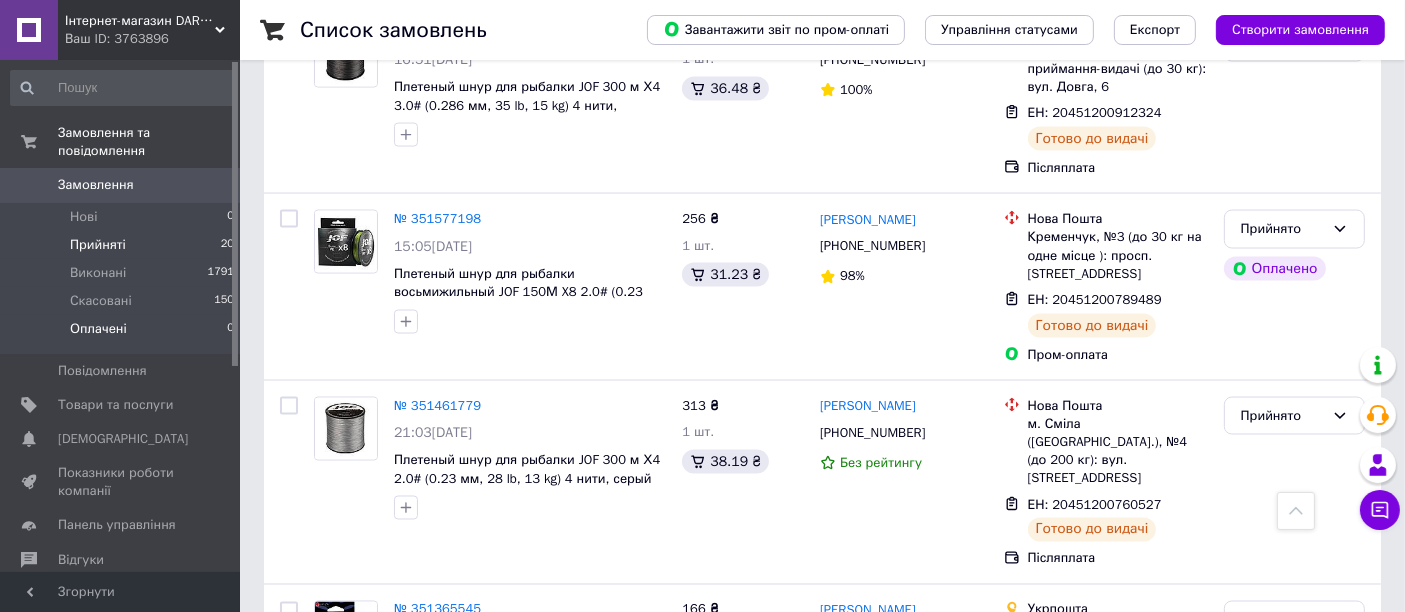 scroll, scrollTop: 3216, scrollLeft: 0, axis: vertical 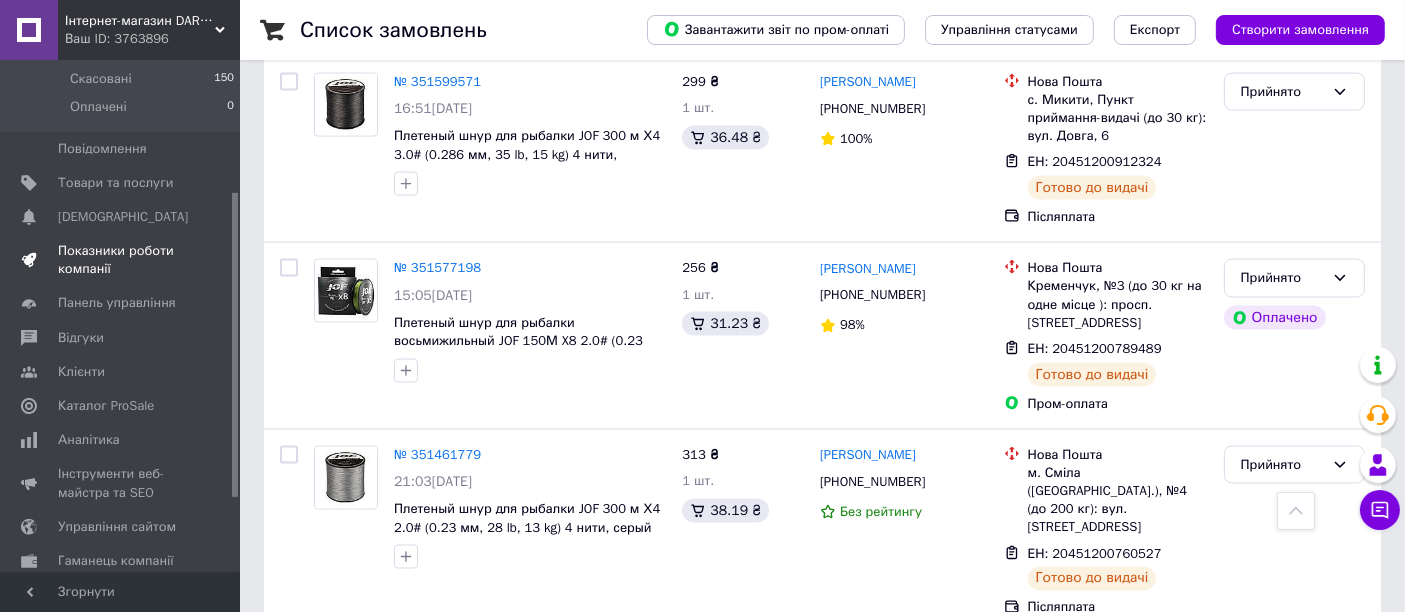 click on "Показники роботи компанії" at bounding box center [121, 260] 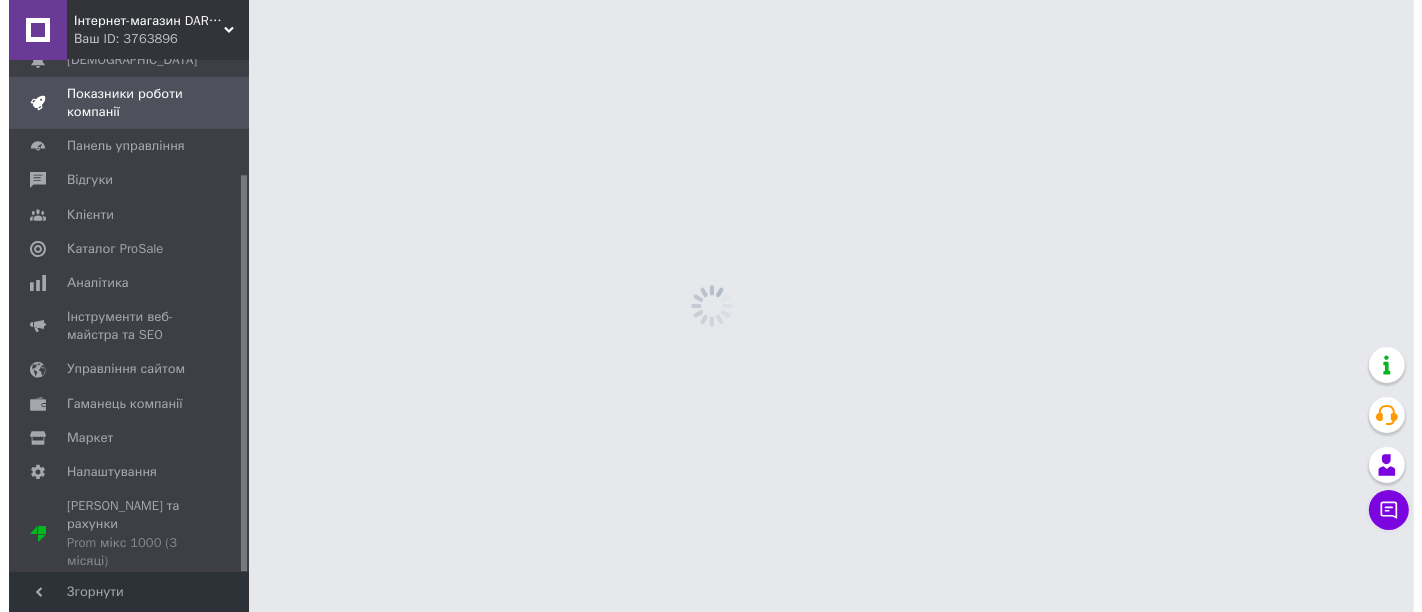scroll, scrollTop: 0, scrollLeft: 0, axis: both 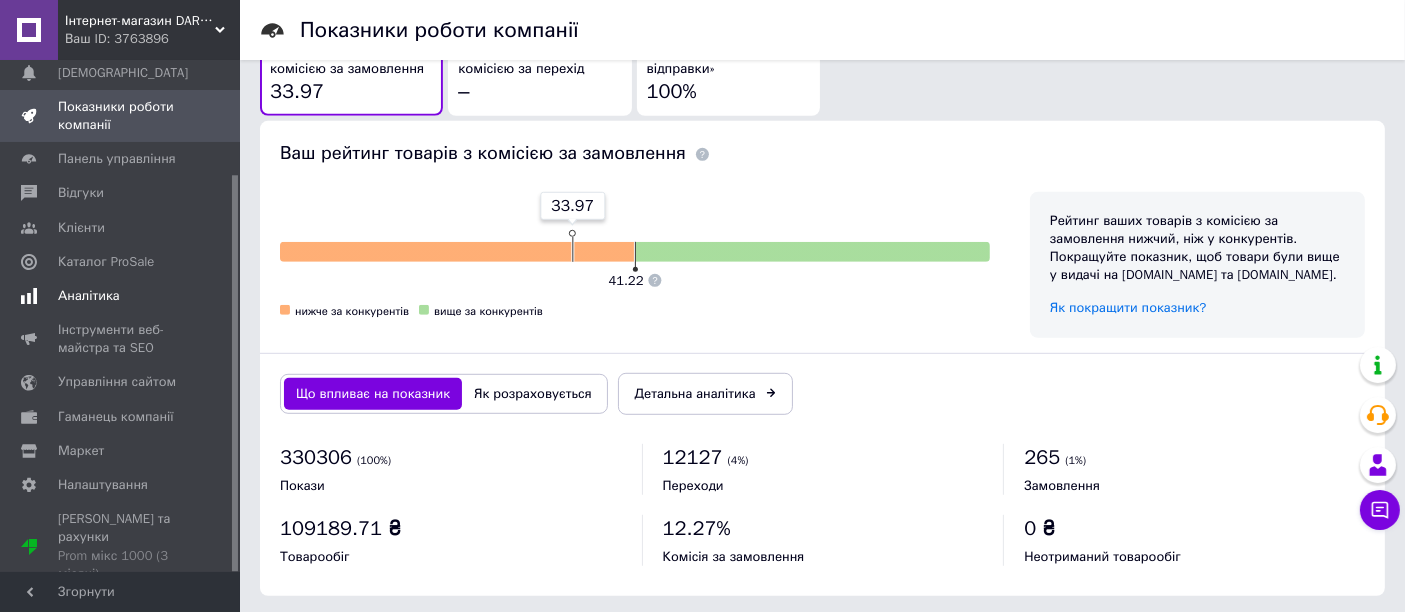 click on "Аналітика" at bounding box center [89, 296] 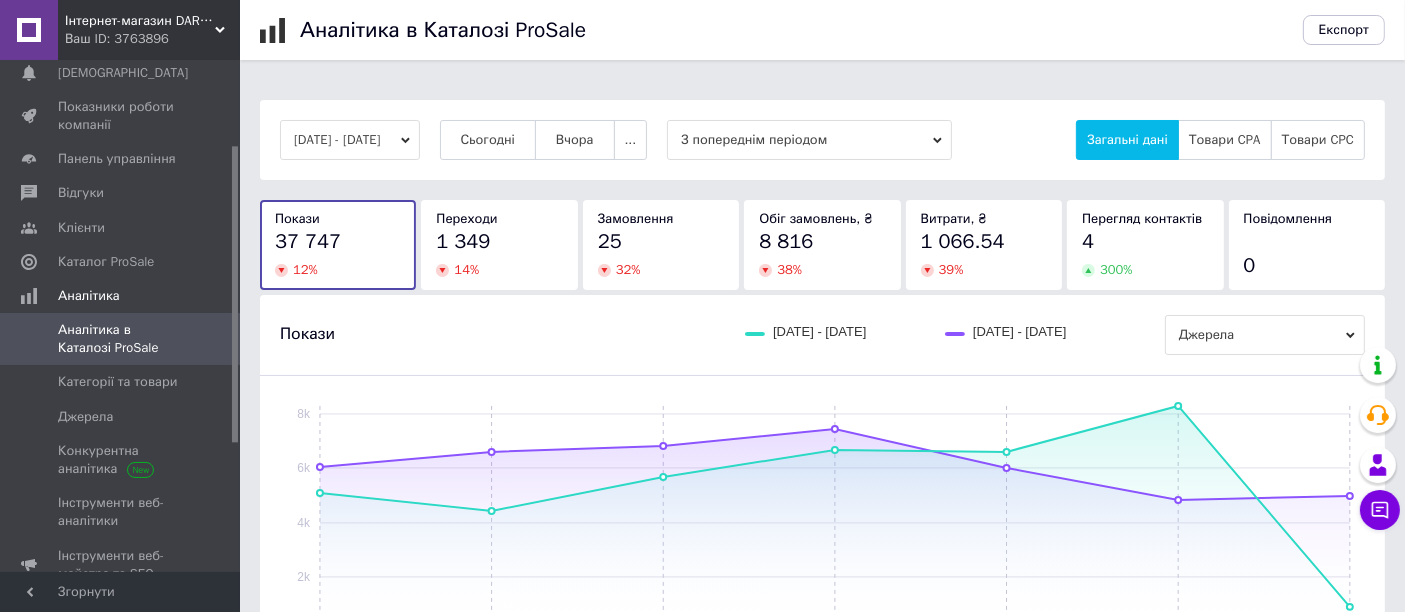 click on "1 349" at bounding box center [499, 242] 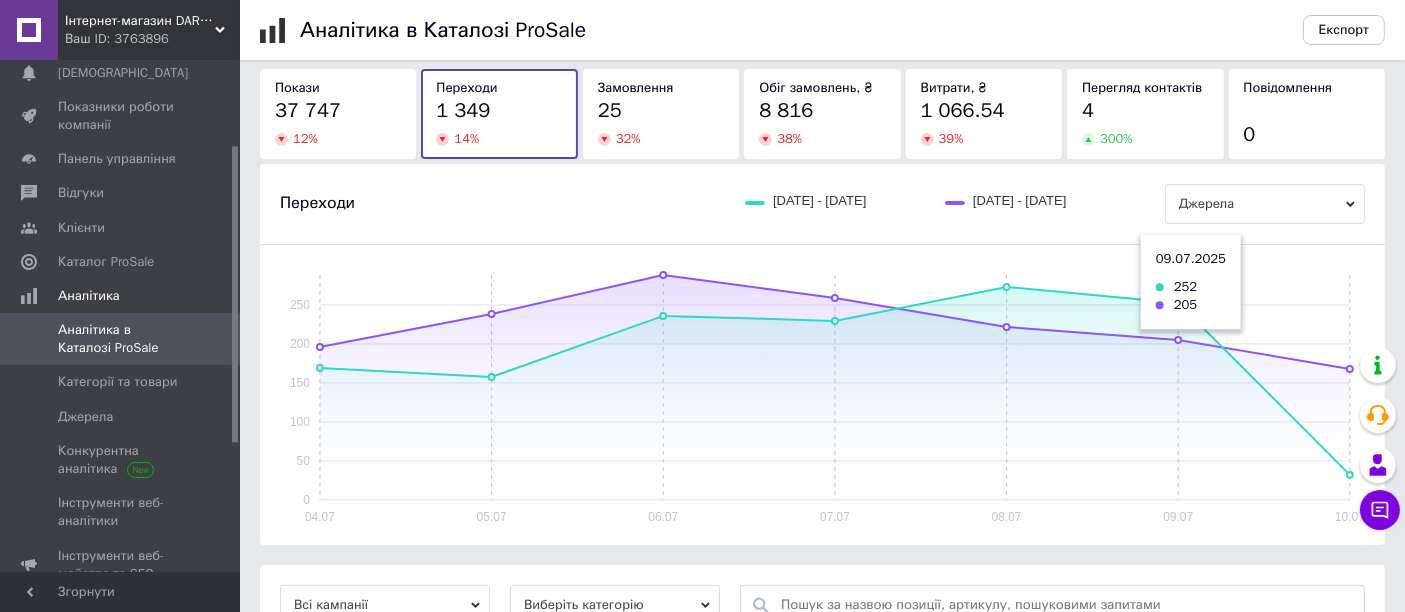 scroll, scrollTop: 0, scrollLeft: 0, axis: both 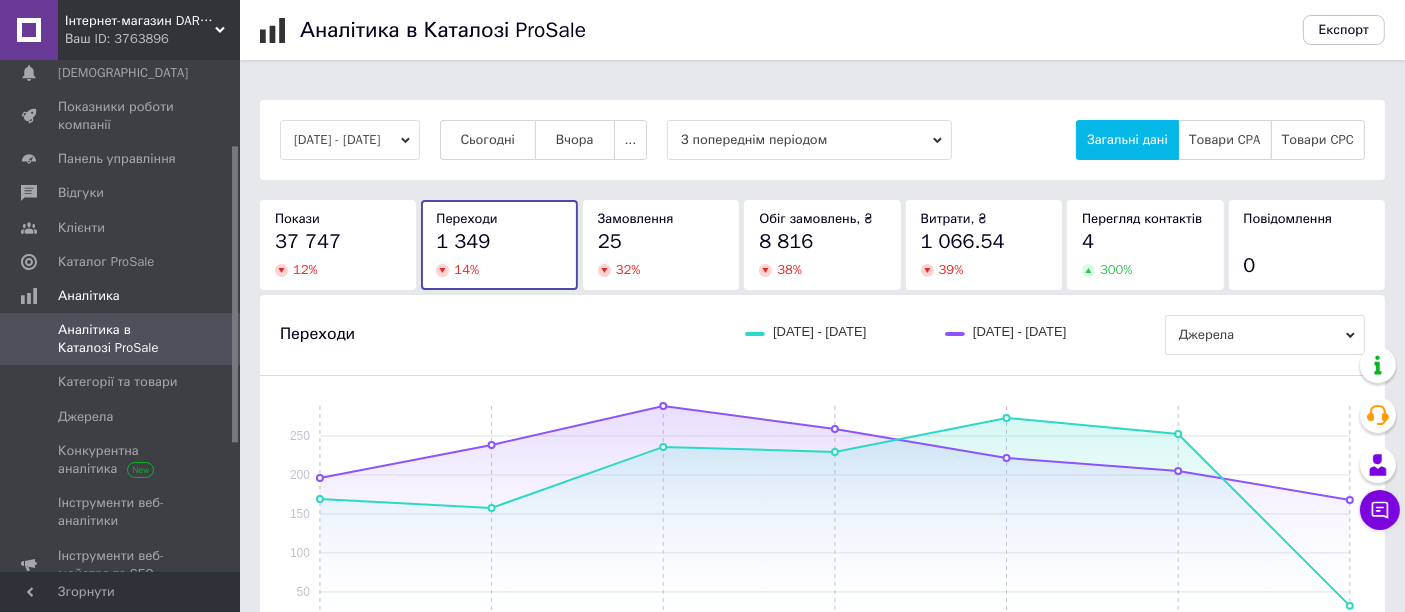 click on "37 747" at bounding box center [308, 241] 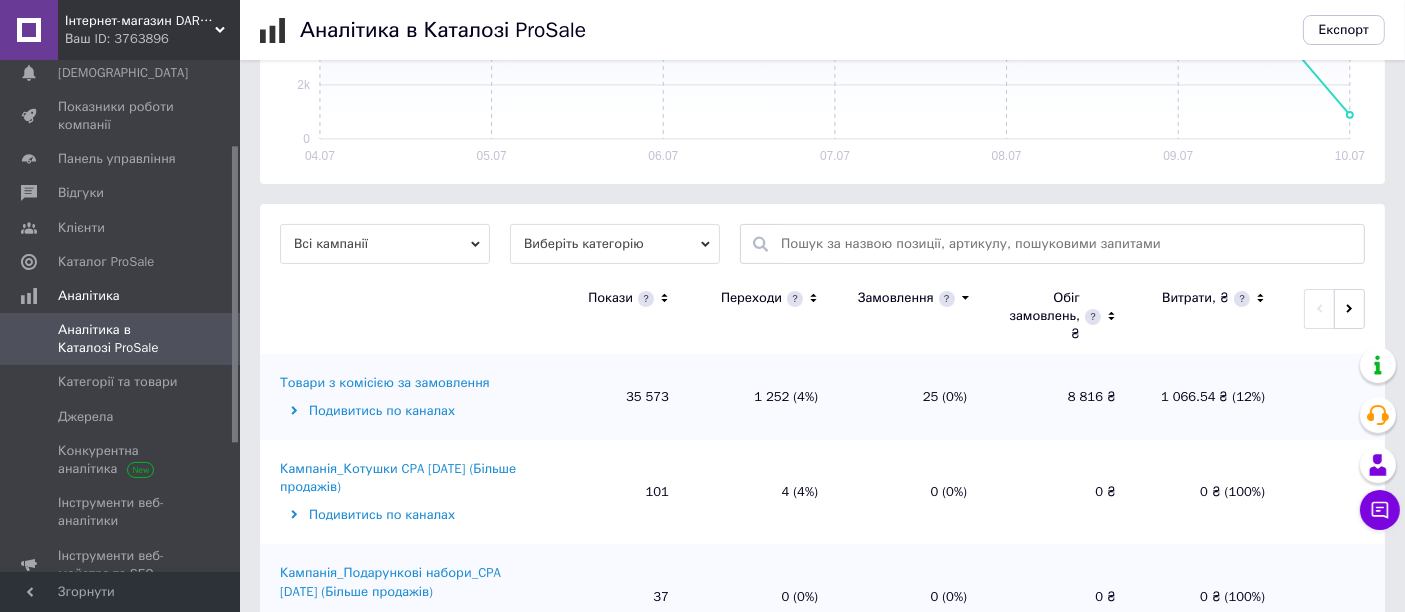 scroll, scrollTop: 0, scrollLeft: 0, axis: both 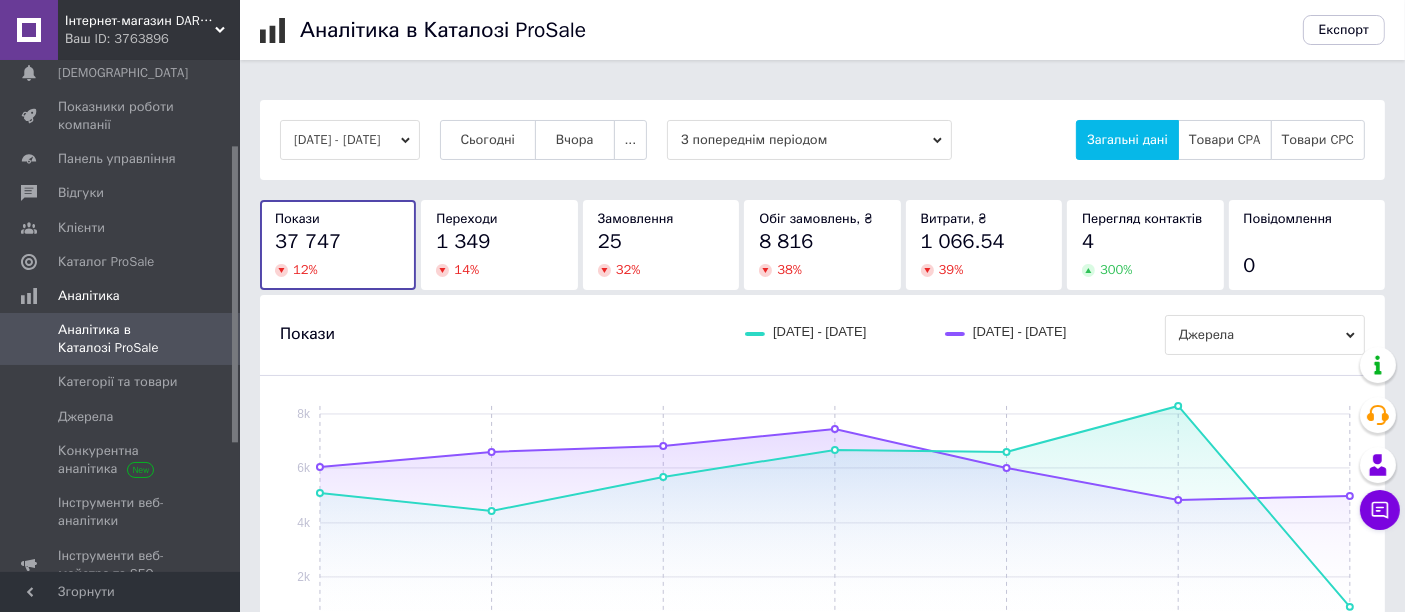 click on "8 816" at bounding box center [786, 241] 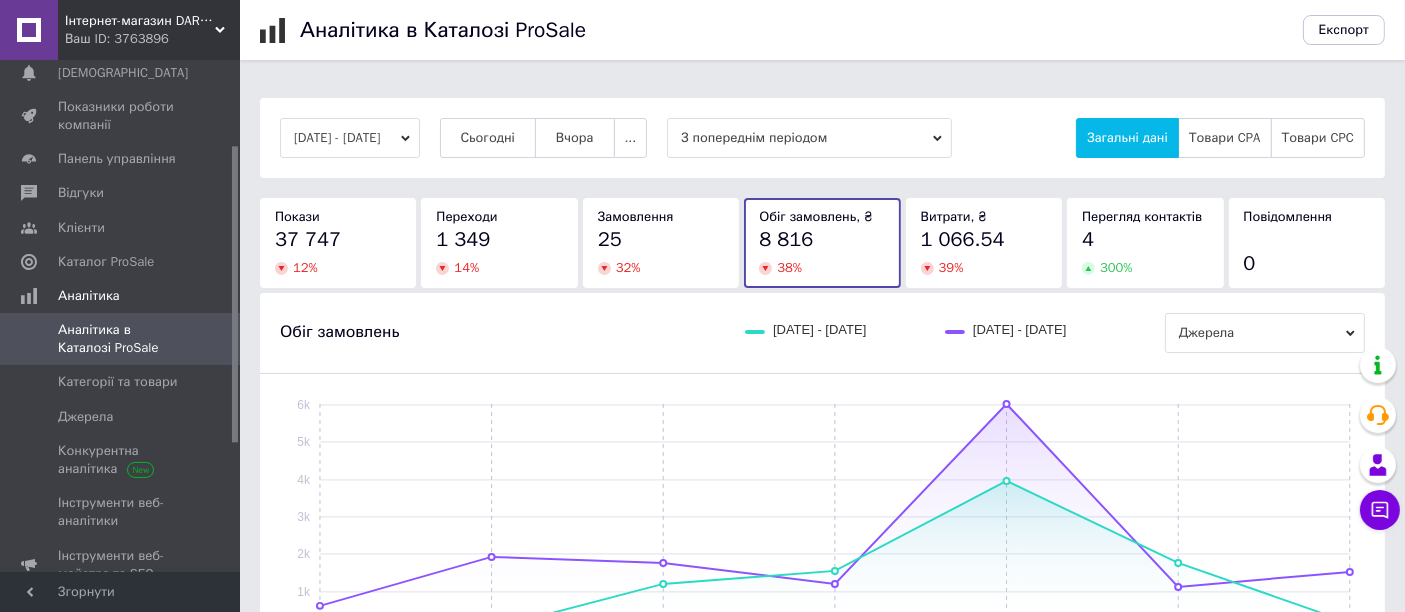 scroll, scrollTop: 0, scrollLeft: 0, axis: both 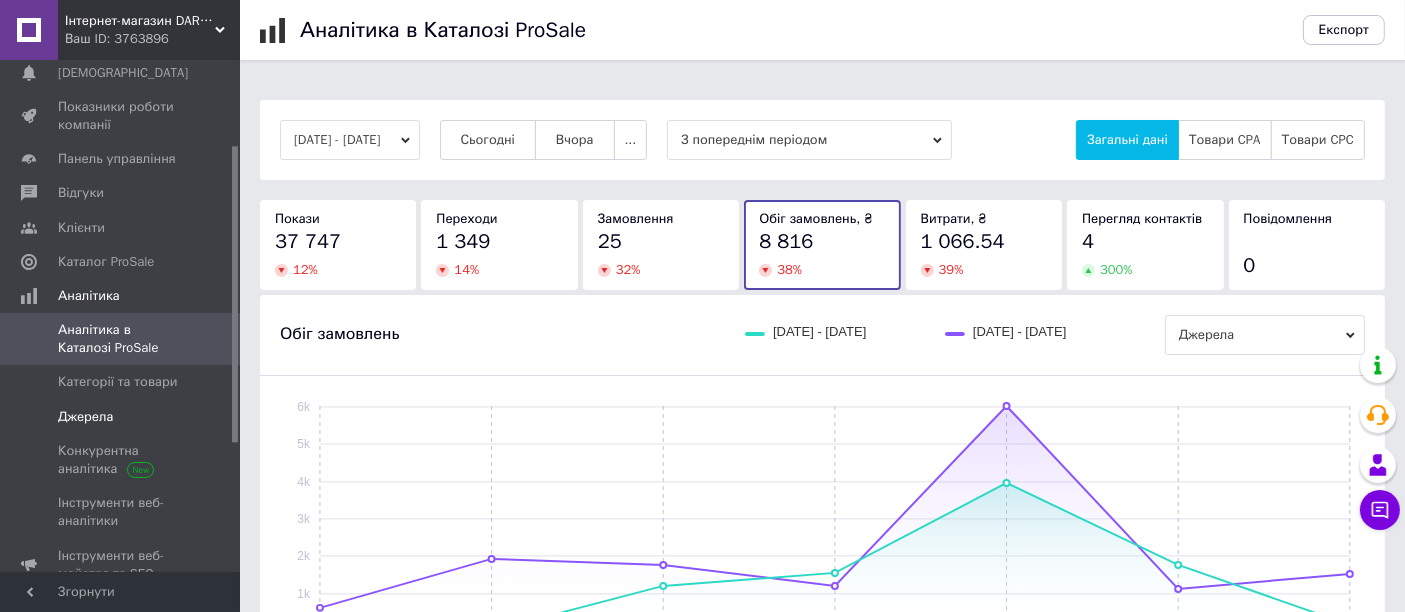 click on "Джерела" at bounding box center (85, 417) 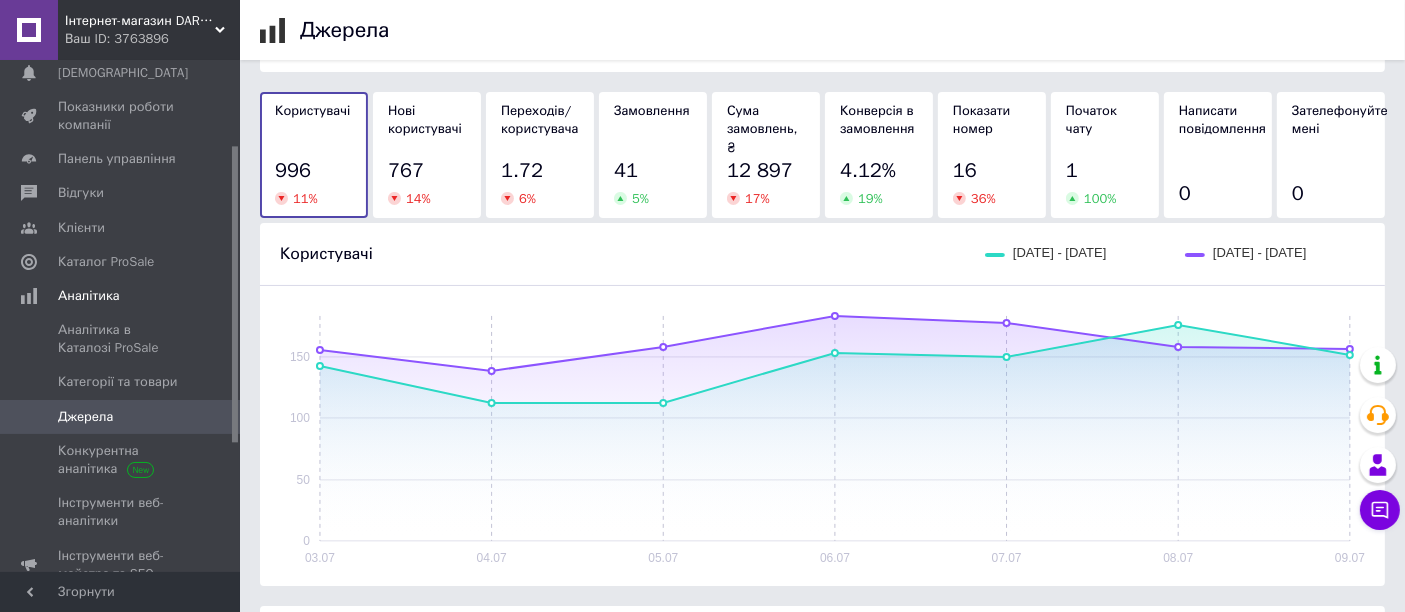 scroll, scrollTop: 0, scrollLeft: 0, axis: both 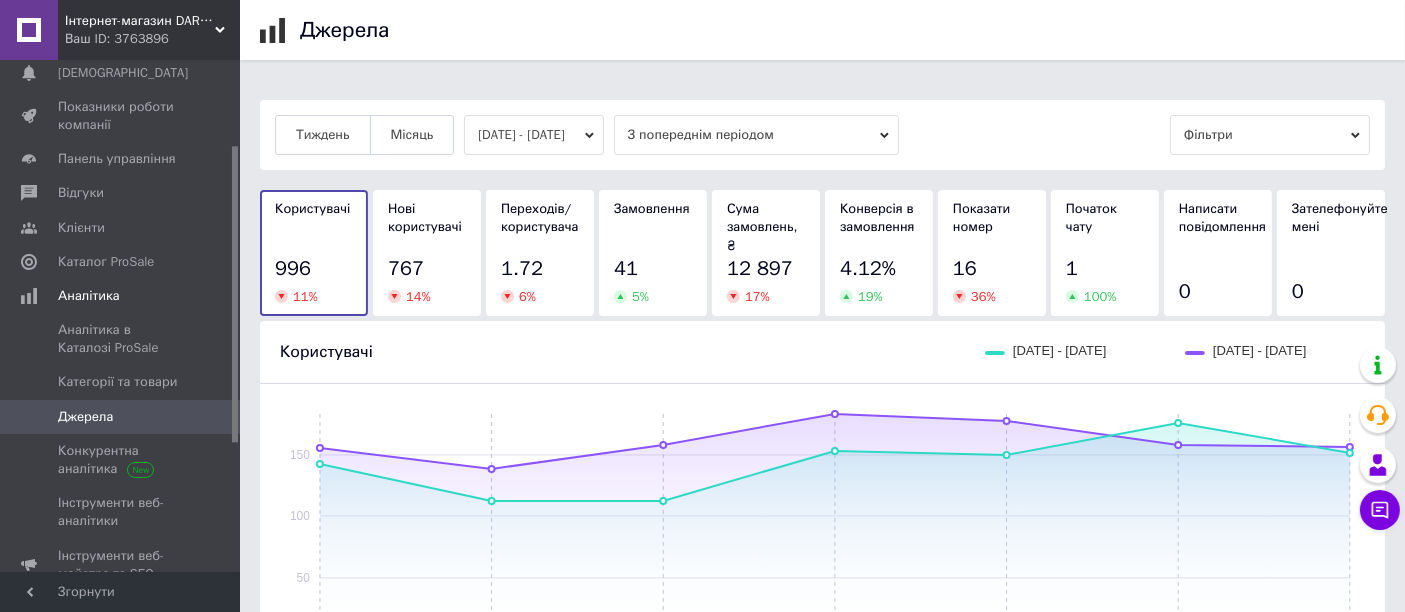 click on "Тиждень Місяць [DATE] - [DATE] З попереднім періодом Фільтри" at bounding box center (822, 135) 